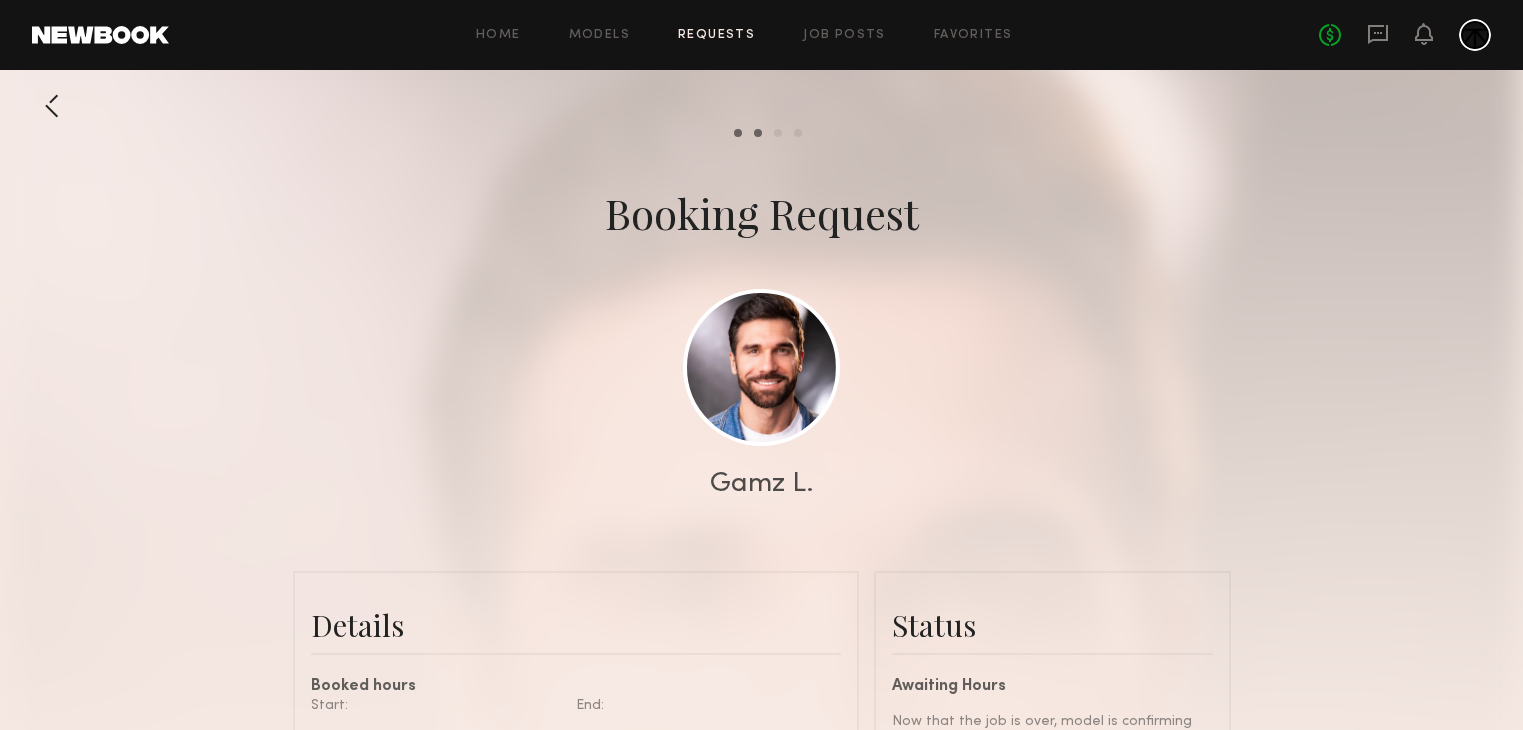 scroll, scrollTop: 0, scrollLeft: 0, axis: both 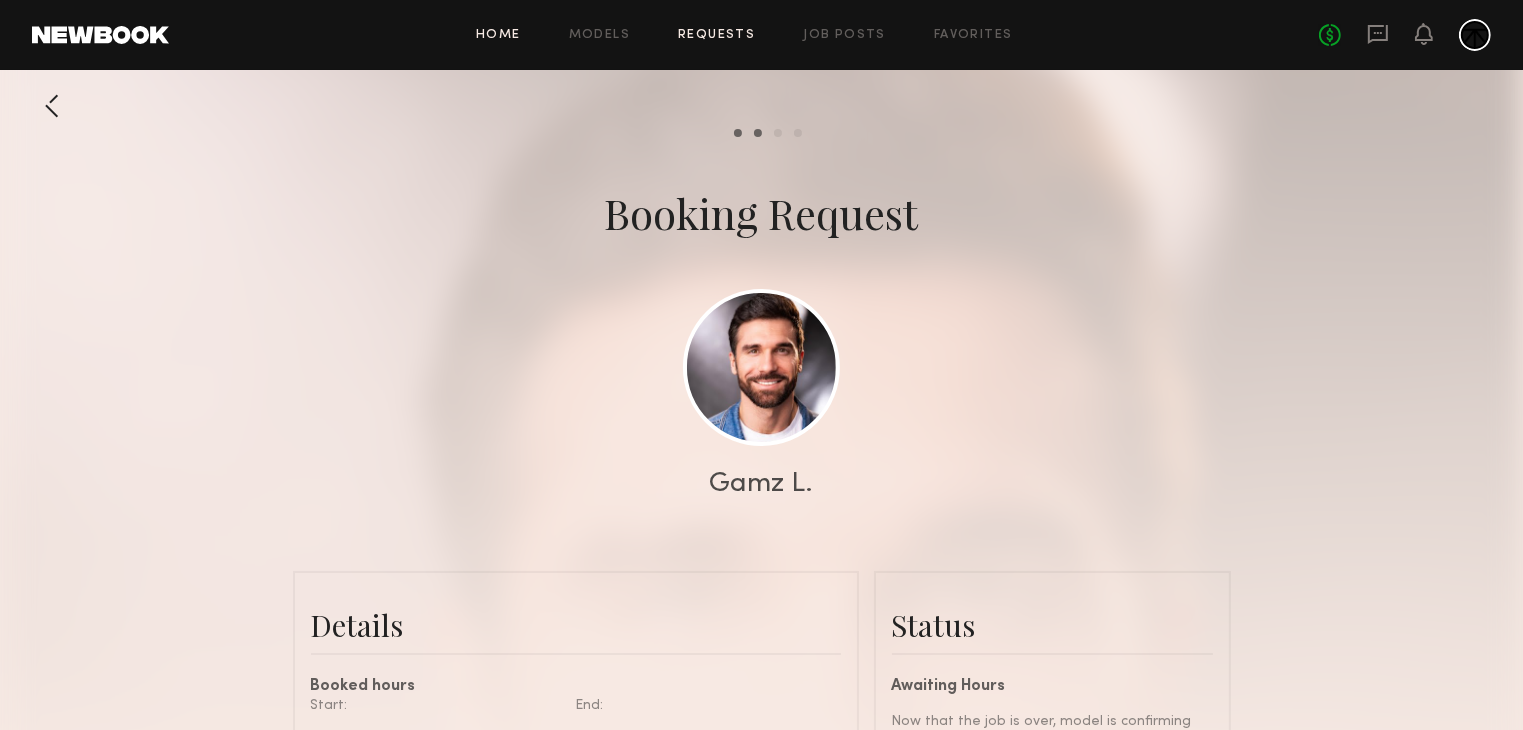 click on "Home" 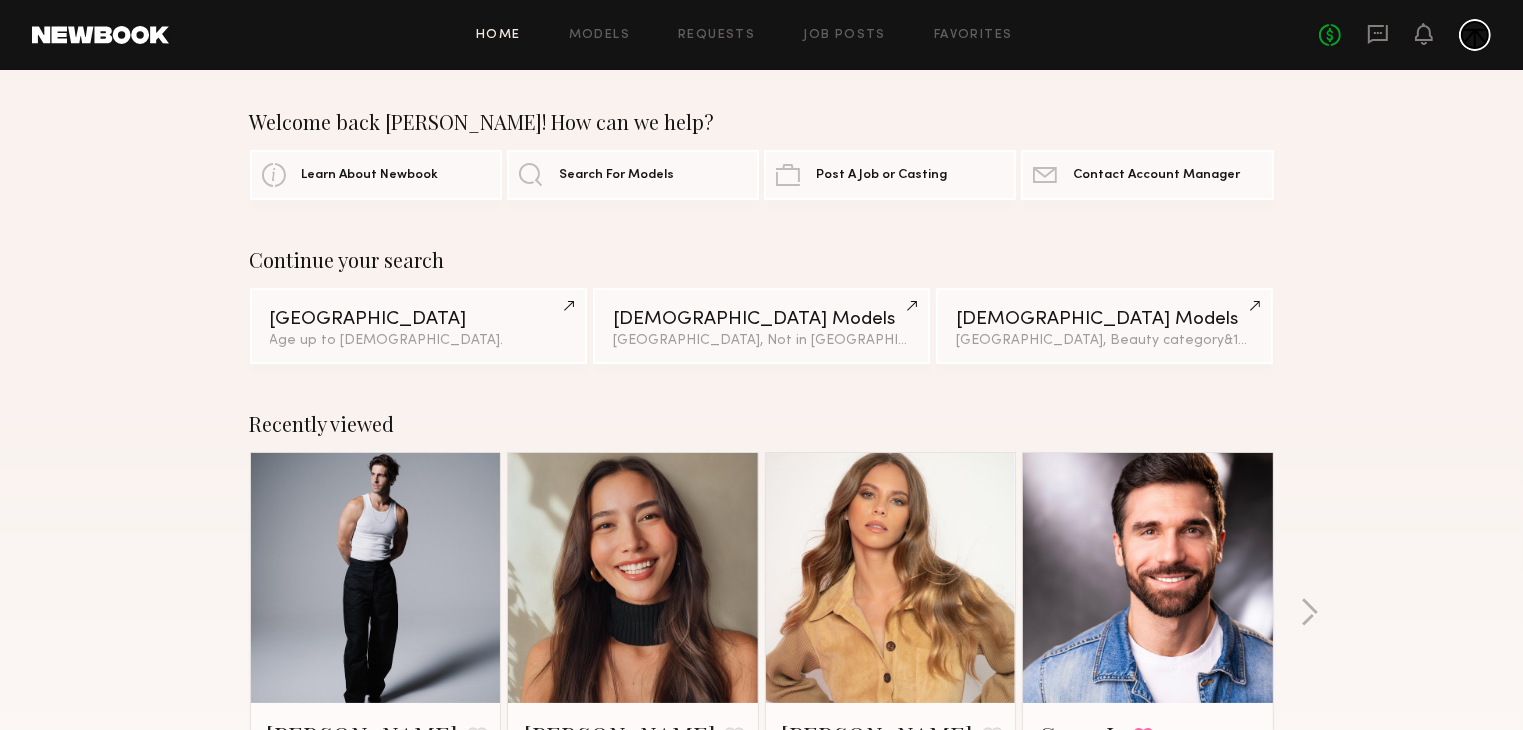 click on "Welcome back [PERSON_NAME]! How can we help? Learn About Newbook Search For Models Post A Job or Casting Contact Newbook Contact Account Manager Continue your search [GEOGRAPHIC_DATA] Age up to [DEMOGRAPHIC_DATA]. [DEMOGRAPHIC_DATA] Models [GEOGRAPHIC_DATA], Not in Union [DEMOGRAPHIC_DATA] Models [GEOGRAPHIC_DATA], Beauty category  &  1  other filter  +  1 Recently viewed [PERSON_NAME] Favorite [GEOGRAPHIC_DATA], [GEOGRAPHIC_DATA] Arisa N. Favorite [GEOGRAPHIC_DATA], [GEOGRAPHIC_DATA] [PERSON_NAME] Favorite [GEOGRAPHIC_DATA], [GEOGRAPHIC_DATA] Gamz L. Favorited [GEOGRAPHIC_DATA], [GEOGRAPHIC_DATA] Recently approved by Newbook [PERSON_NAME] Favorite [GEOGRAPHIC_DATA], [GEOGRAPHIC_DATA] [PERSON_NAME] Favorite [GEOGRAPHIC_DATA], [GEOGRAPHIC_DATA] Ceara M. Favorite [GEOGRAPHIC_DATA], [GEOGRAPHIC_DATA] [PERSON_NAME] Favorite [GEOGRAPHIC_DATA], [GEOGRAPHIC_DATA] Recently updated profiles [PERSON_NAME] Favorite [GEOGRAPHIC_DATA], [GEOGRAPHIC_DATA] [GEOGRAPHIC_DATA][PERSON_NAME] Favorite [GEOGRAPHIC_DATA], [GEOGRAPHIC_DATA] [PERSON_NAME] Favorite [GEOGRAPHIC_DATA], [GEOGRAPHIC_DATA] [PERSON_NAME] Favorite [GEOGRAPHIC_DATA], [GEOGRAPHIC_DATA] Most requested on Newbook Recent work by Newbook models & clients Models Download App Clients Browse Models How It Works Referral Find Talent Browse All Models Los Angeles Models [US_STATE] Models Chicago Models Miami Models Connect" 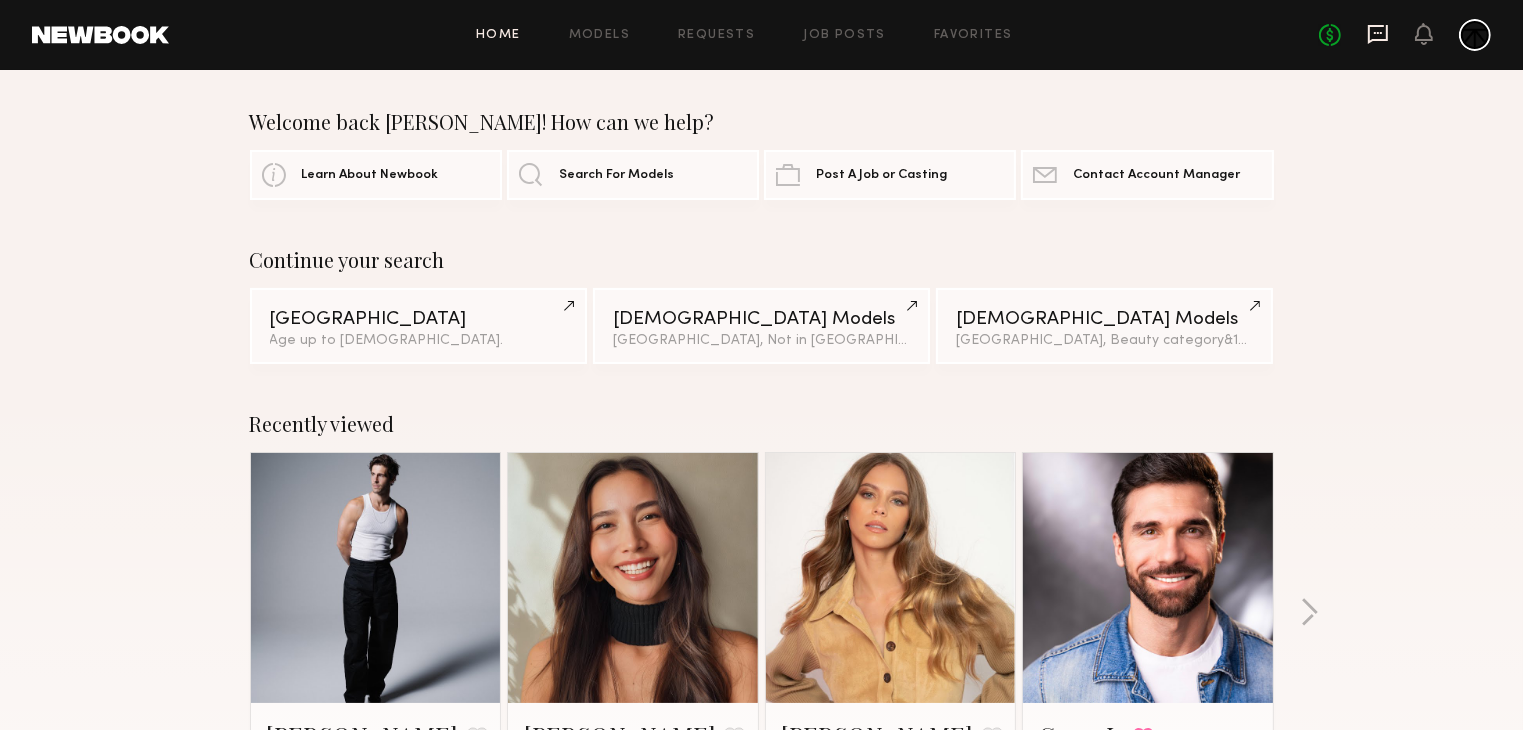click 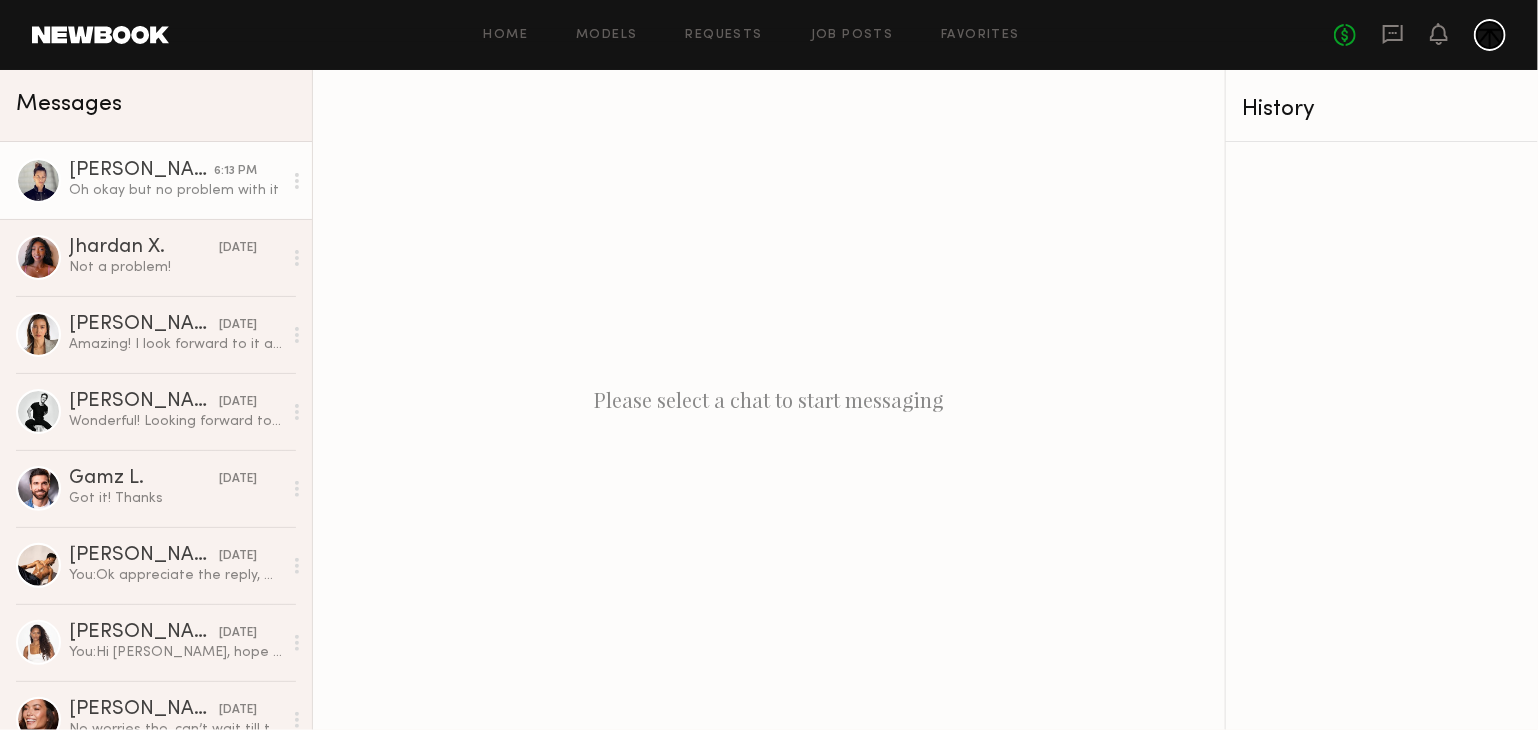 click on "[PERSON_NAME] 6:13 PM Oh okay but no problem with it" 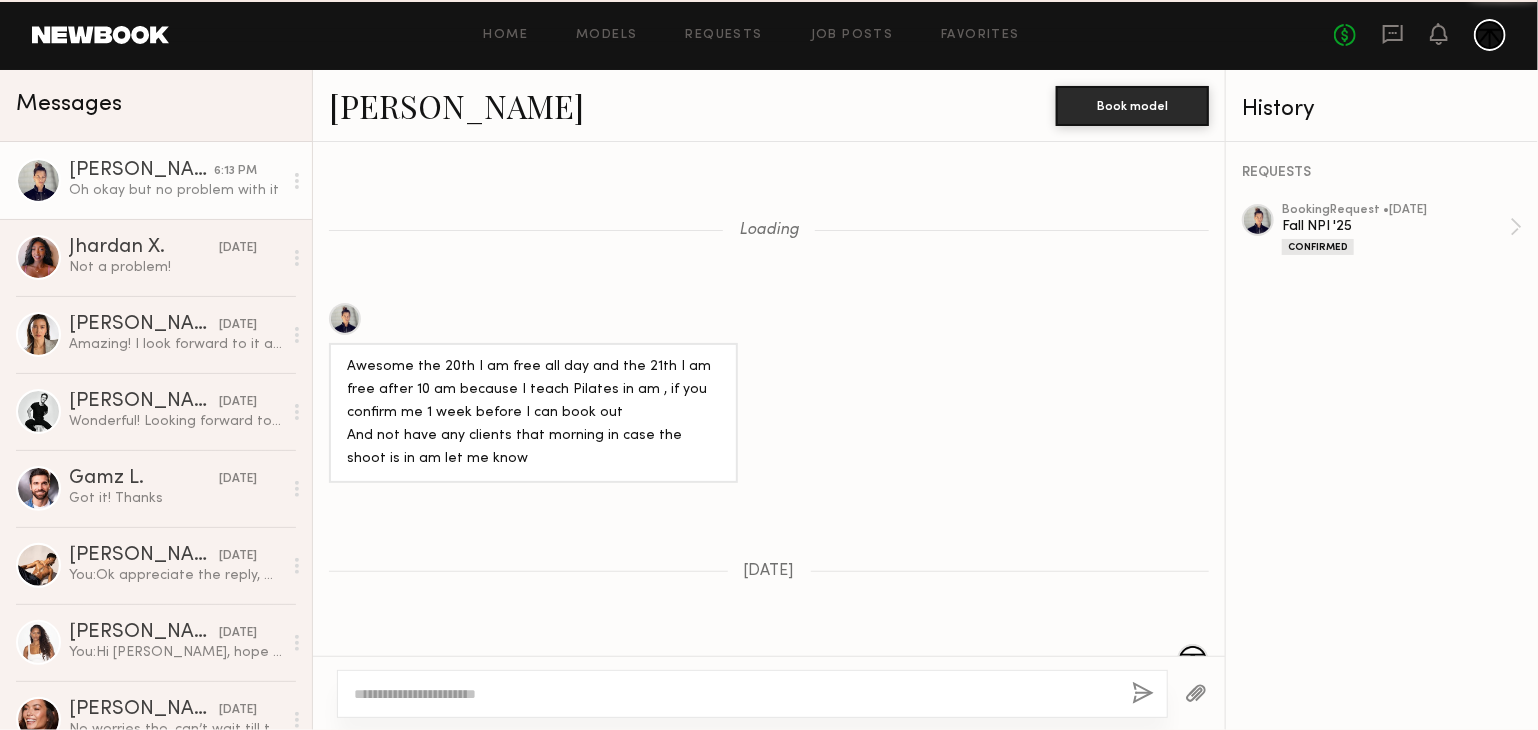 scroll, scrollTop: 1706, scrollLeft: 0, axis: vertical 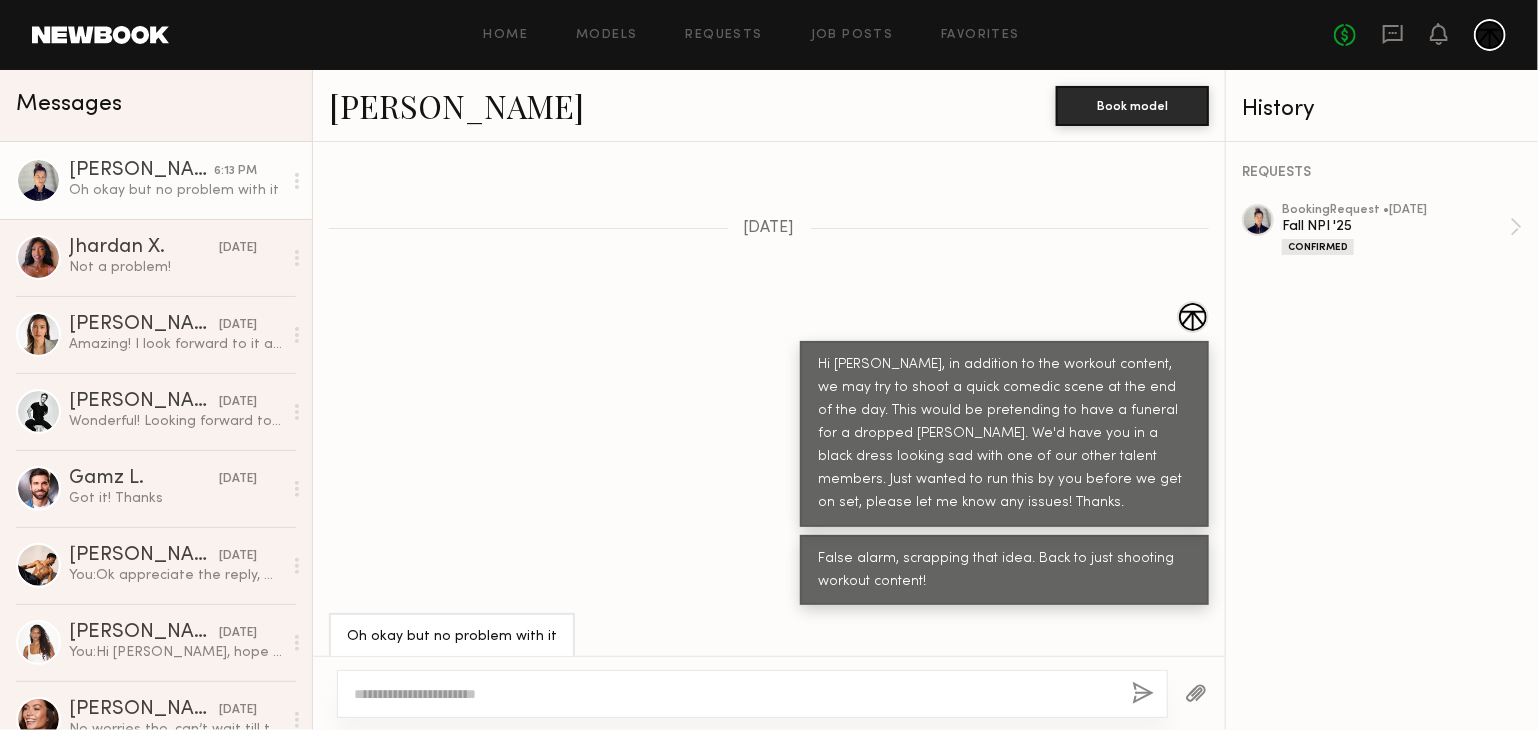 click 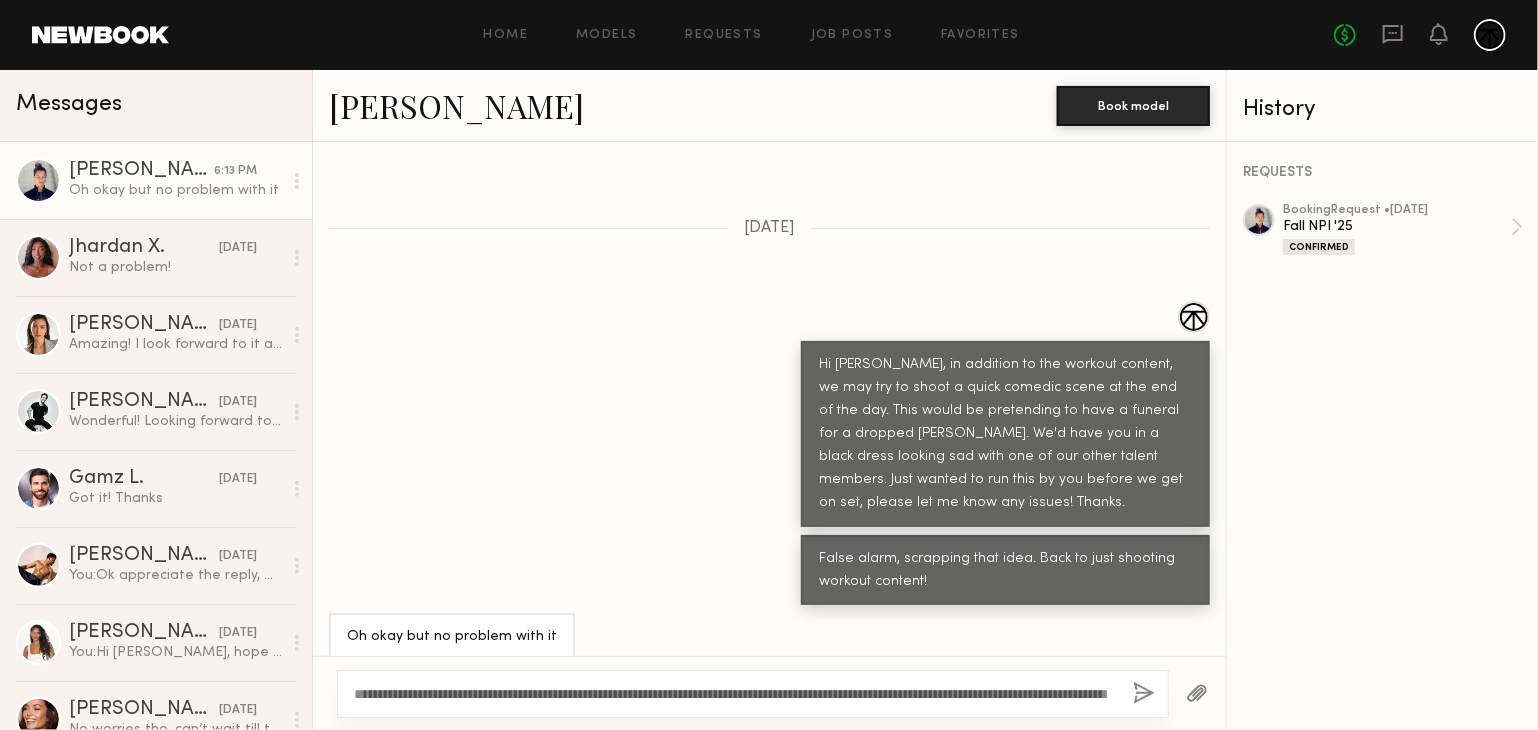 scroll, scrollTop: 58, scrollLeft: 0, axis: vertical 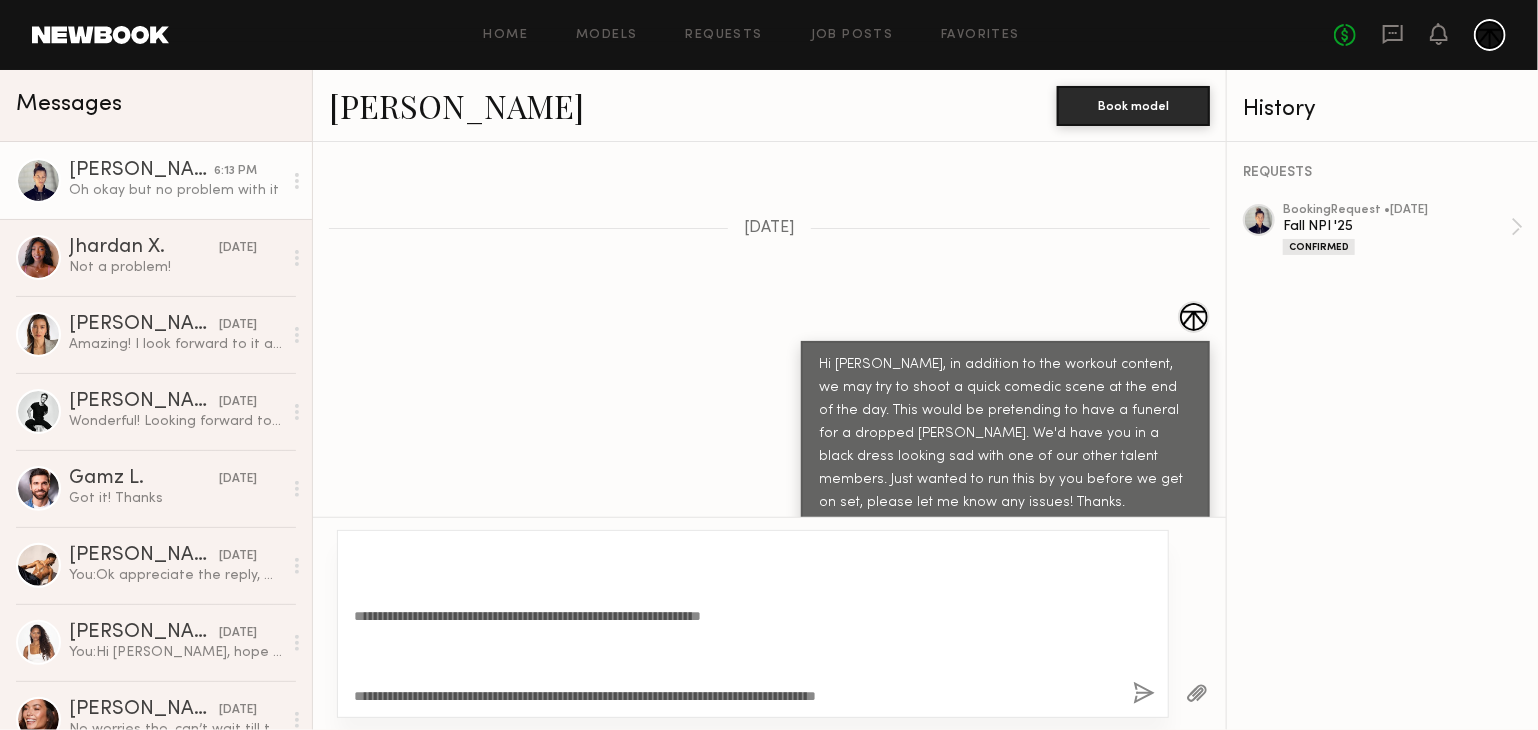 click on "**********" 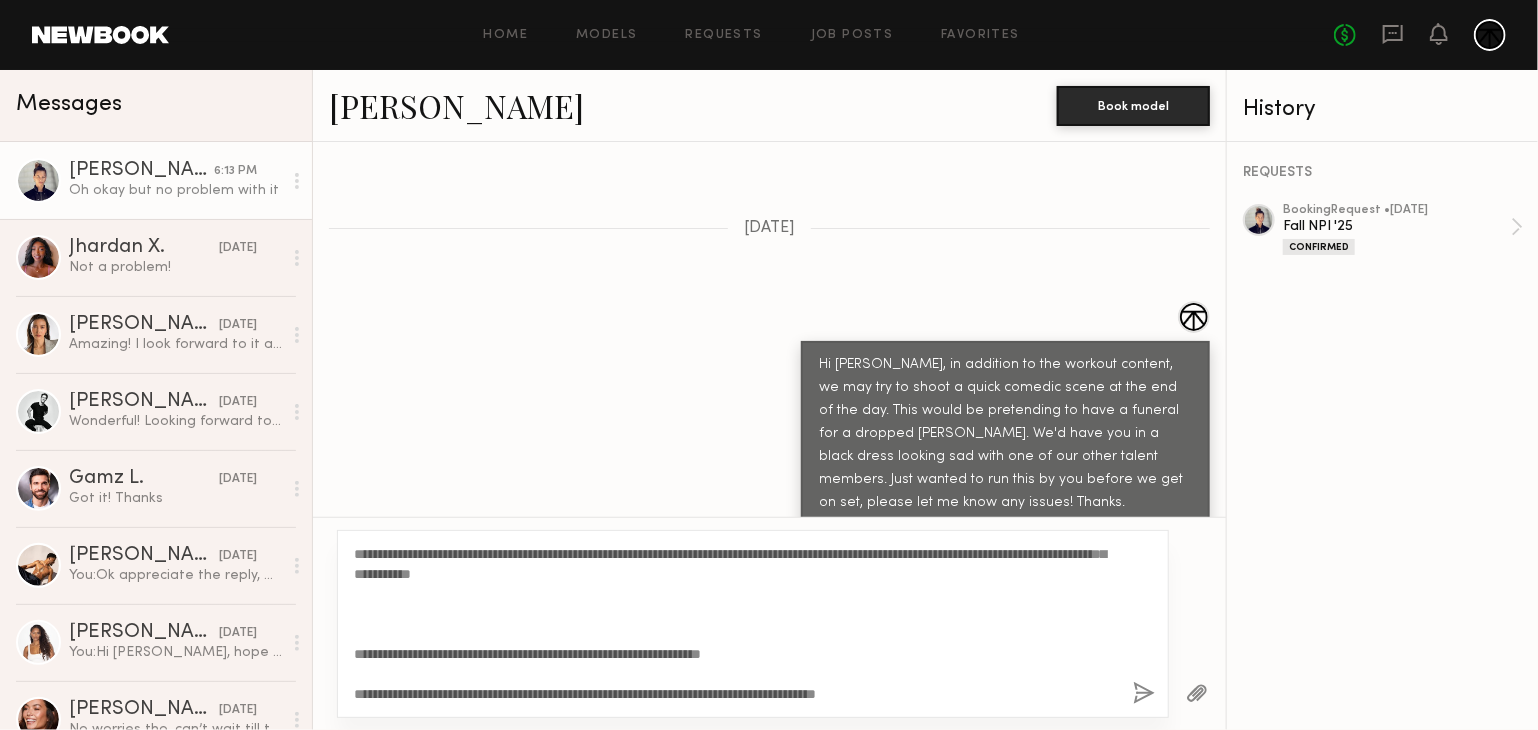 scroll, scrollTop: 20, scrollLeft: 0, axis: vertical 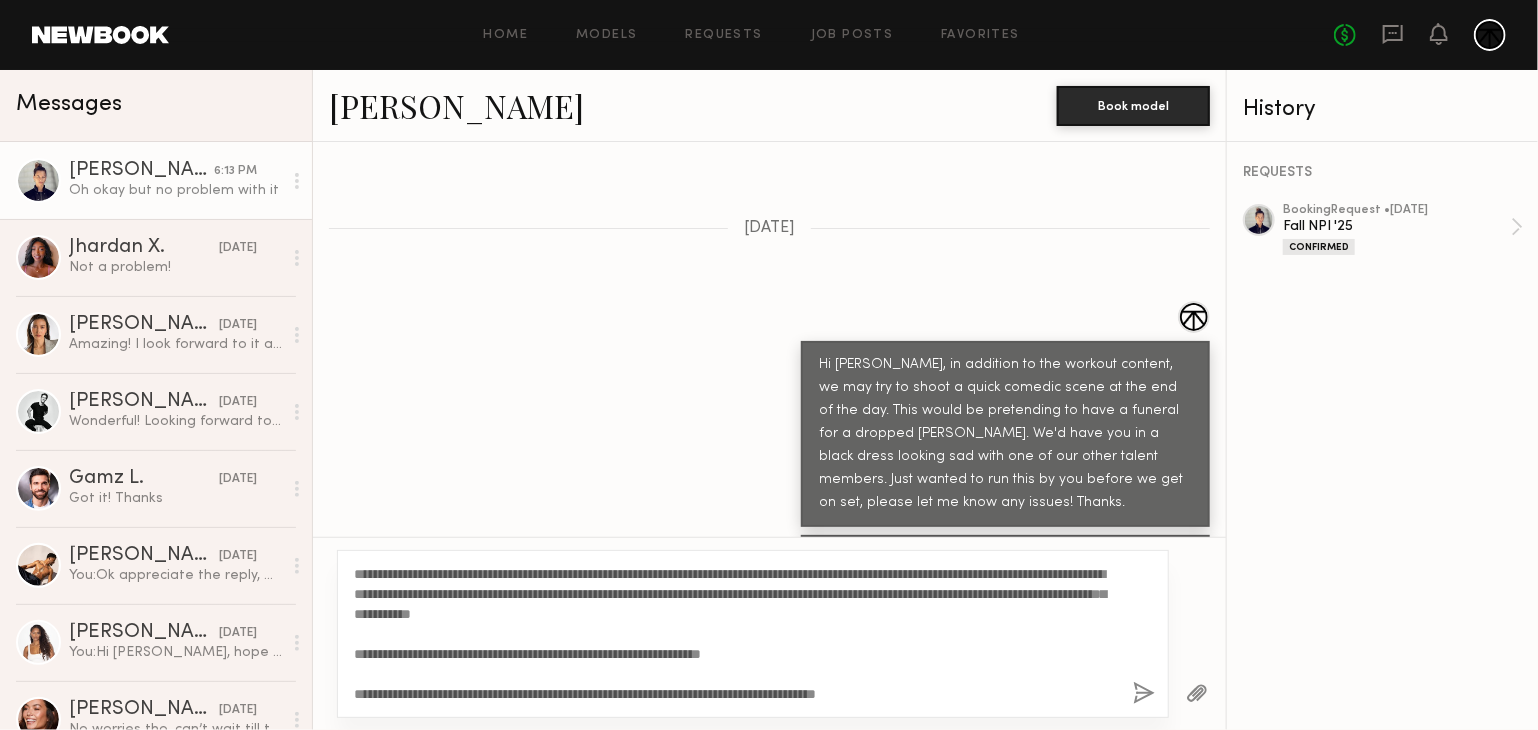 click on "**********" 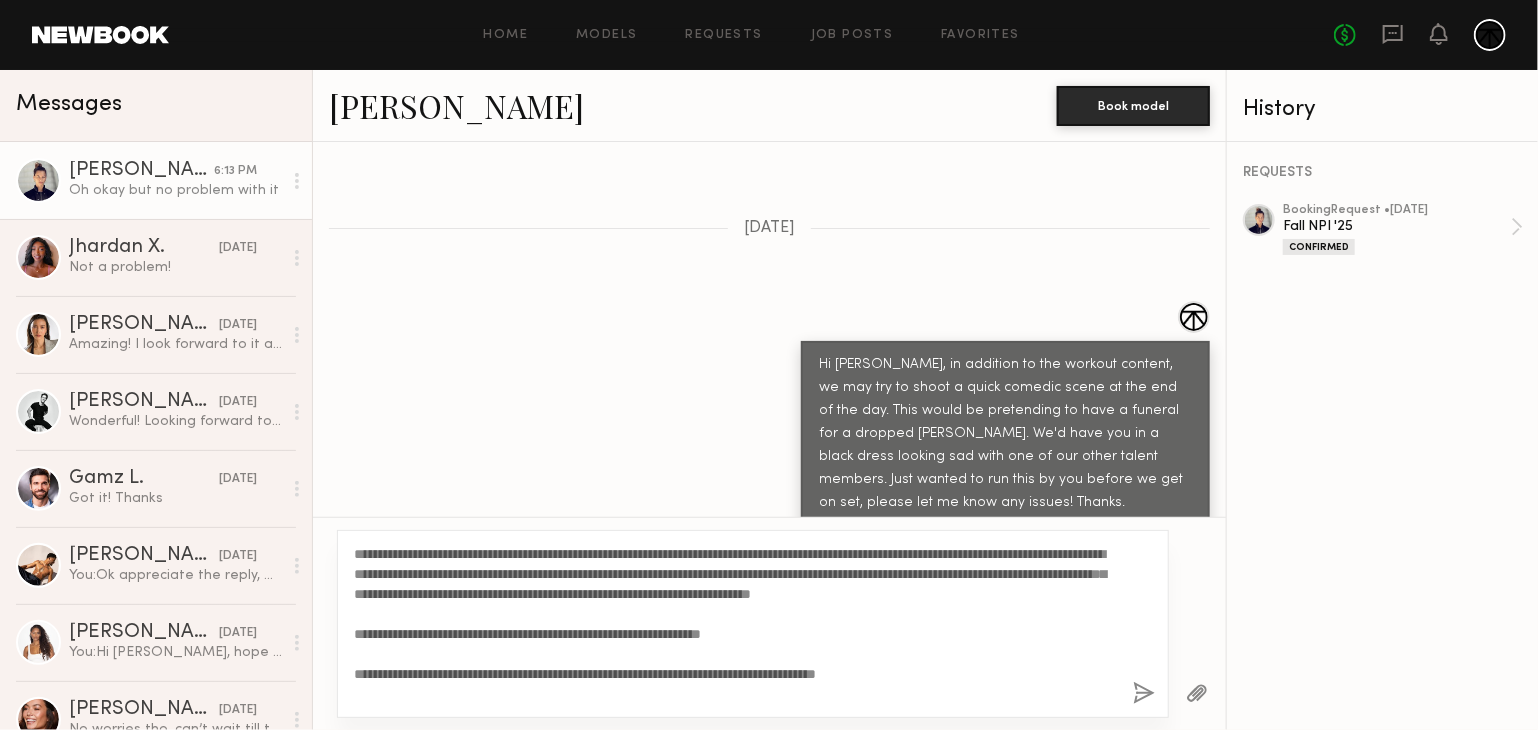 drag, startPoint x: 944, startPoint y: 689, endPoint x: 432, endPoint y: 704, distance: 512.21967 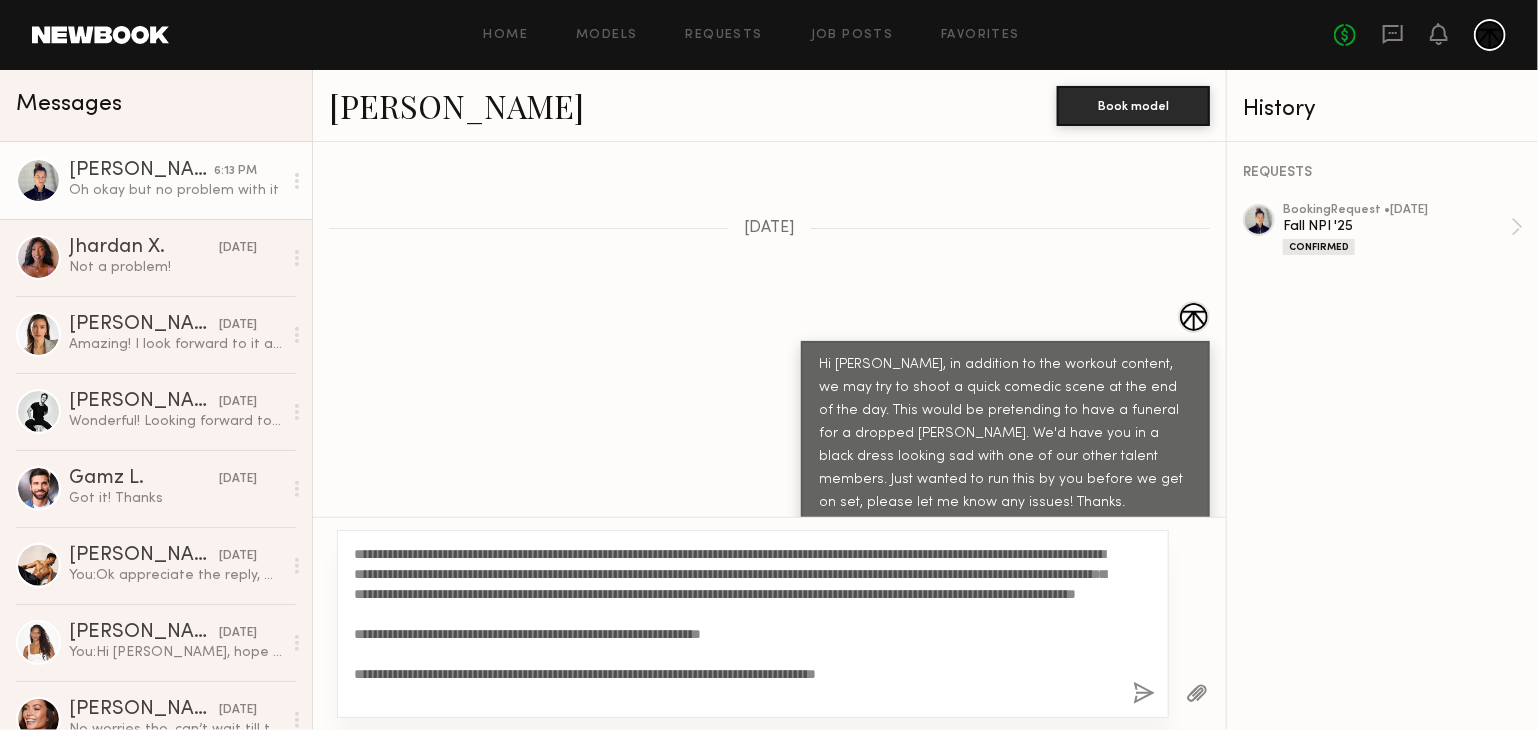 drag, startPoint x: 971, startPoint y: 695, endPoint x: 341, endPoint y: 631, distance: 633.24243 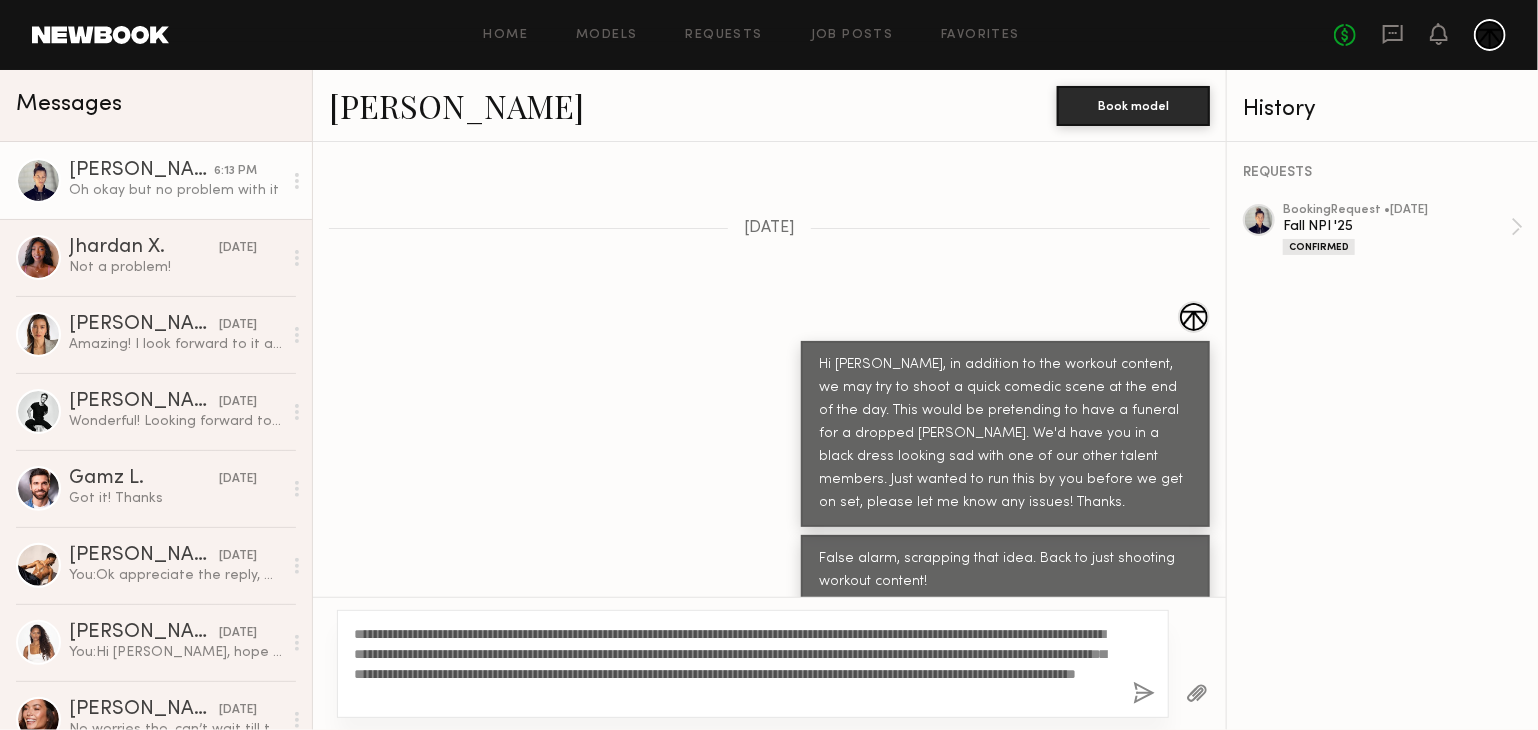 click on "**********" 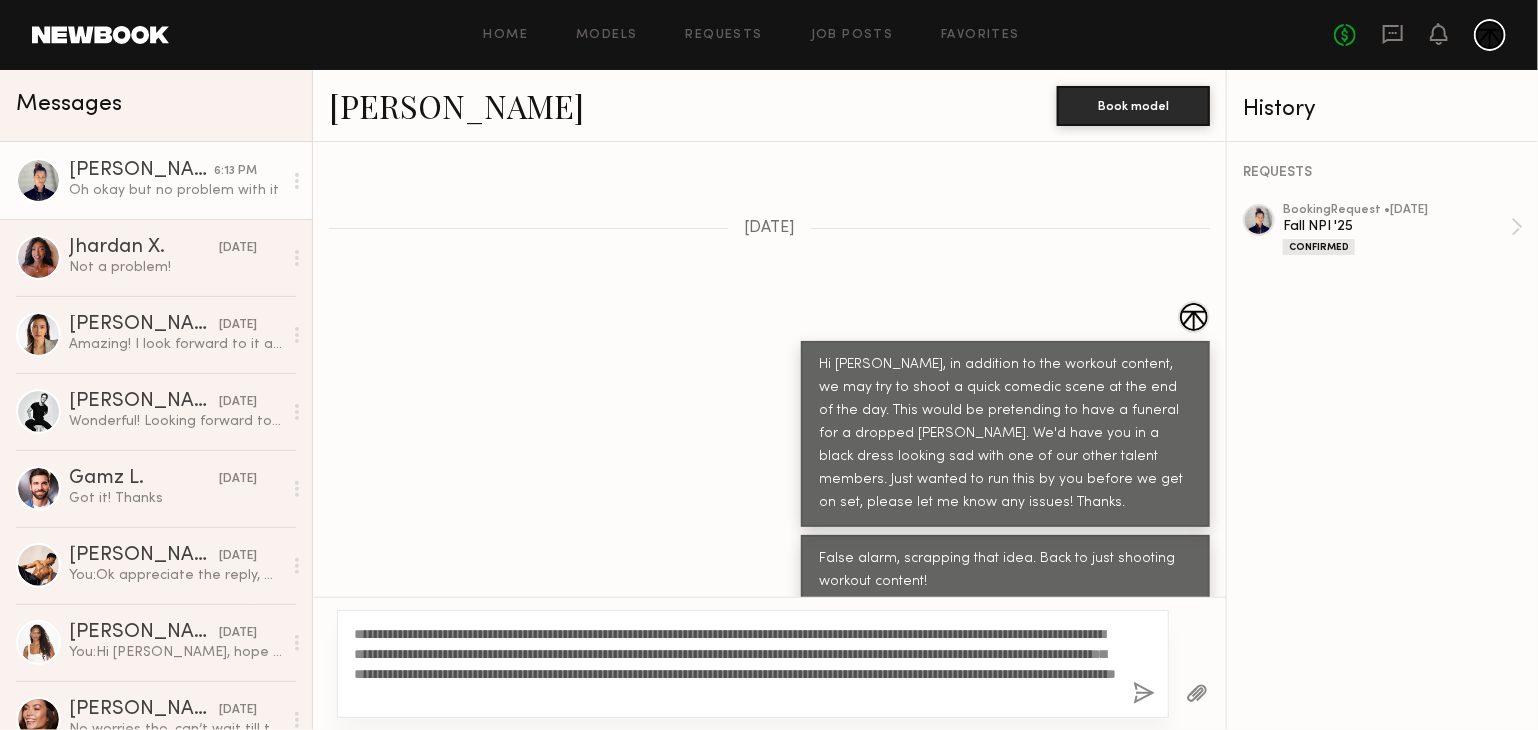 click on "**********" 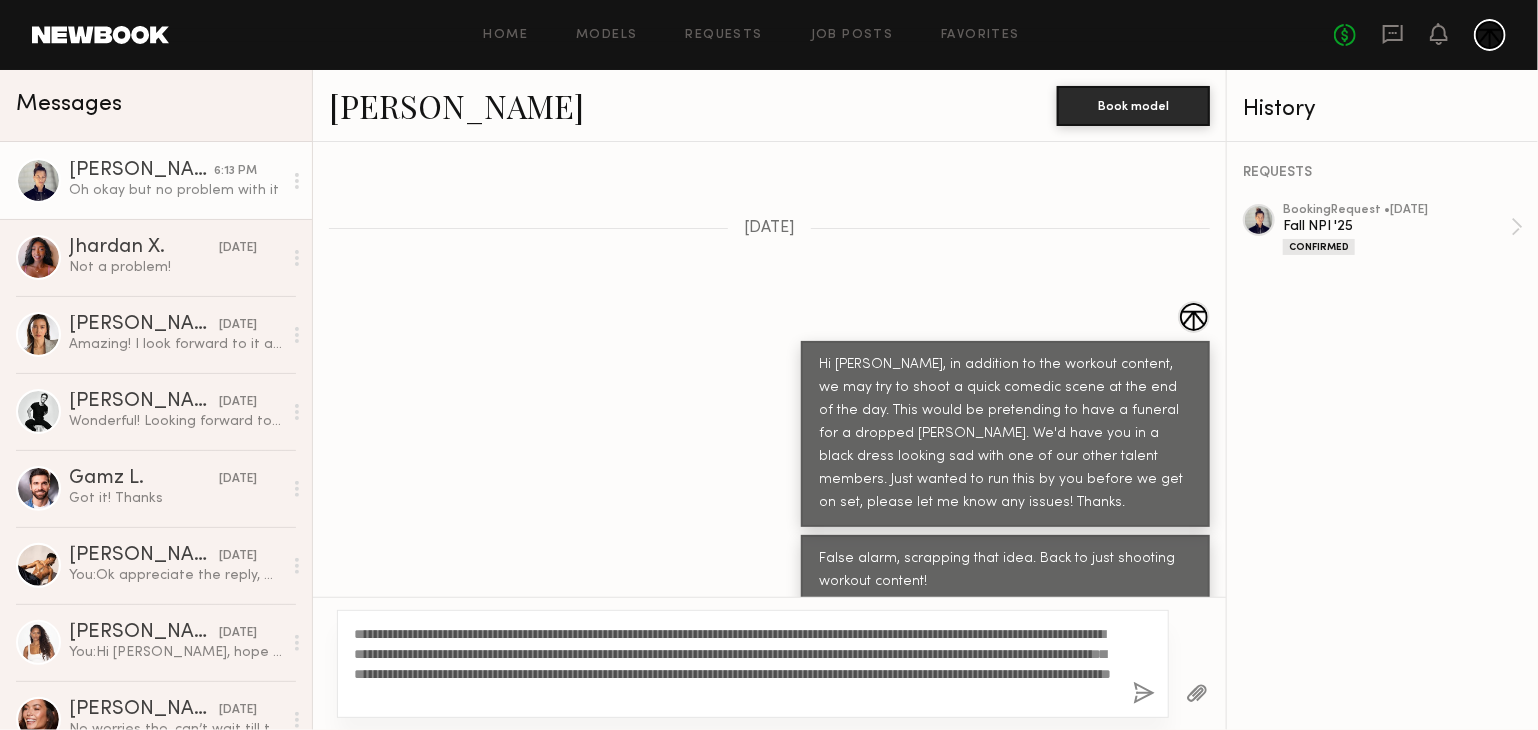 click on "**********" 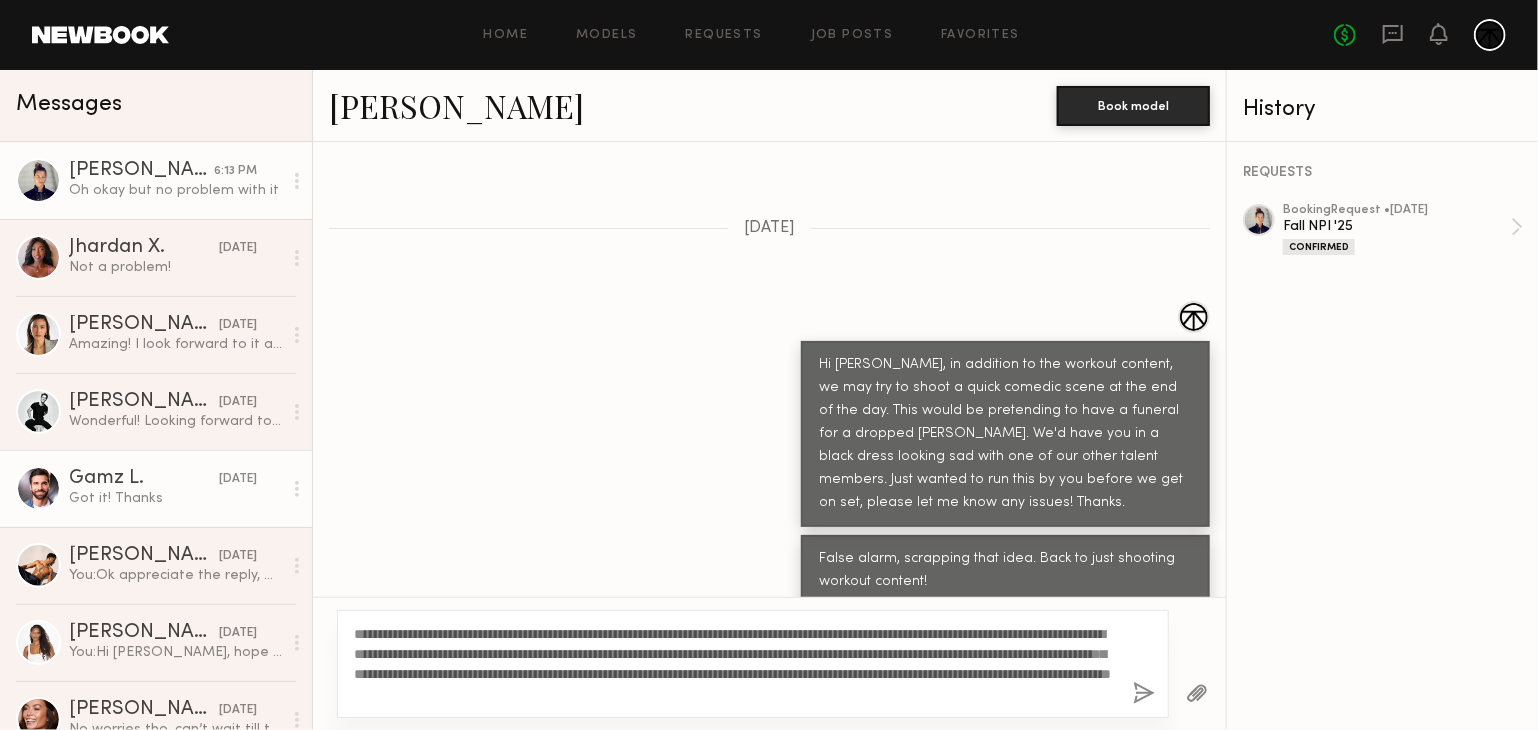drag, startPoint x: 1012, startPoint y: 695, endPoint x: 226, endPoint y: 483, distance: 814.08844 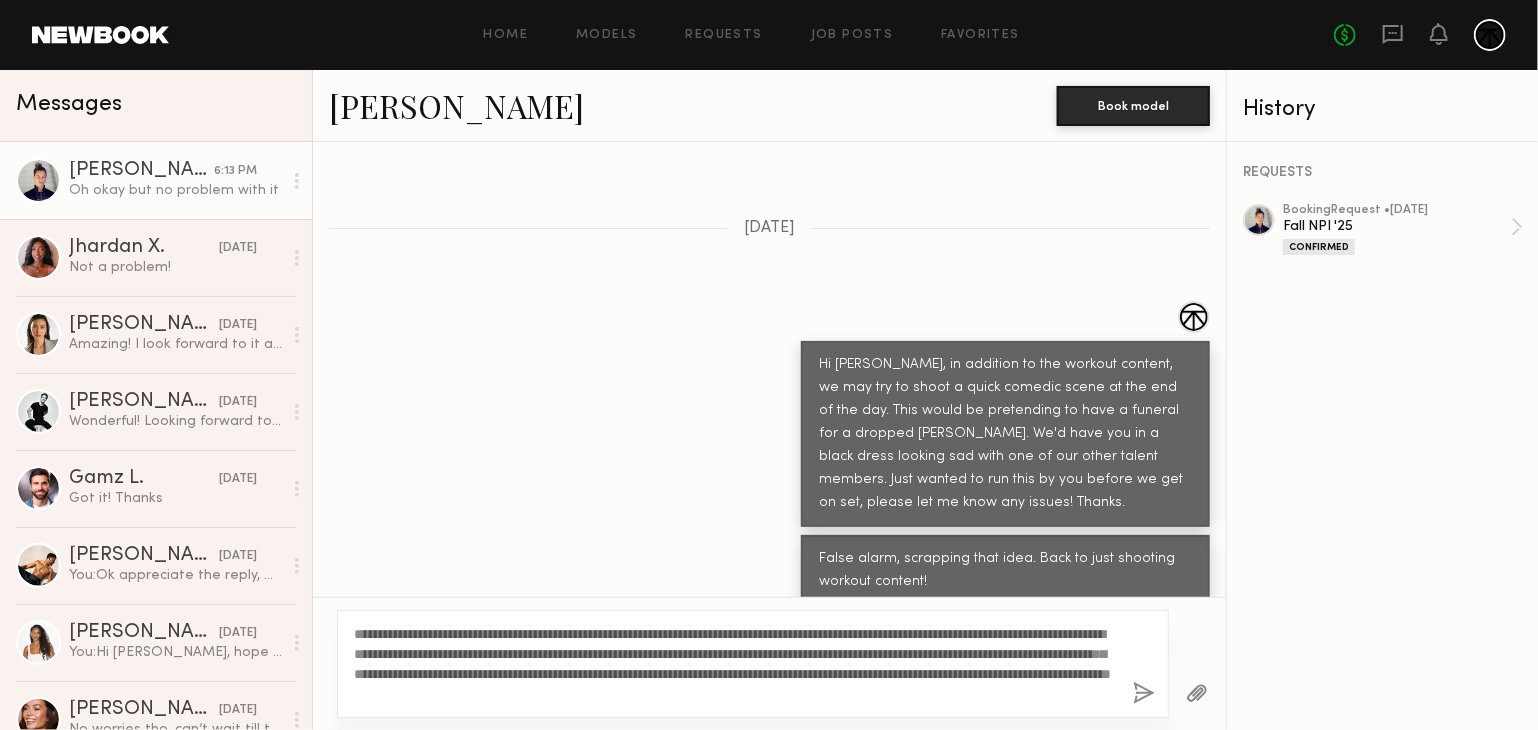 click on "**********" 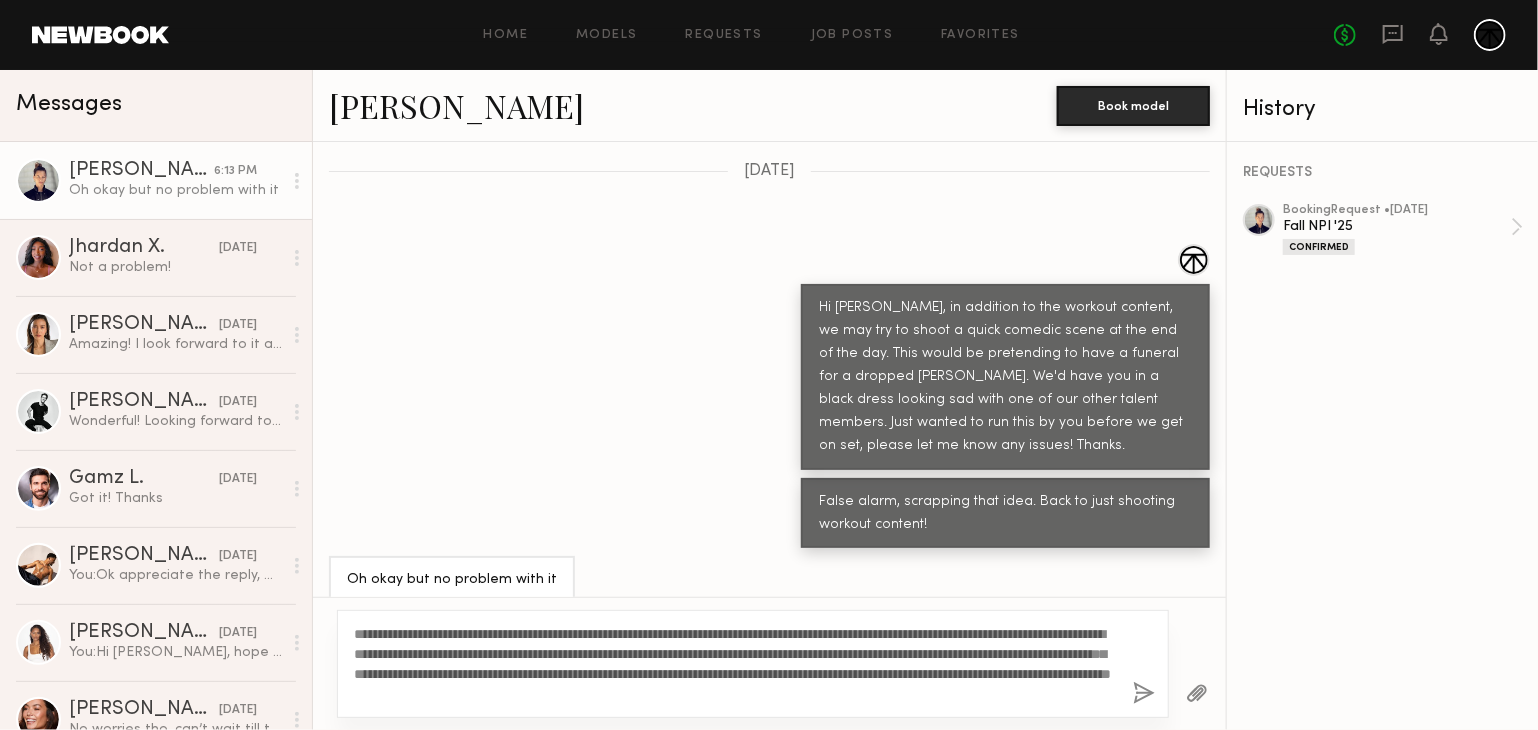 type on "**********" 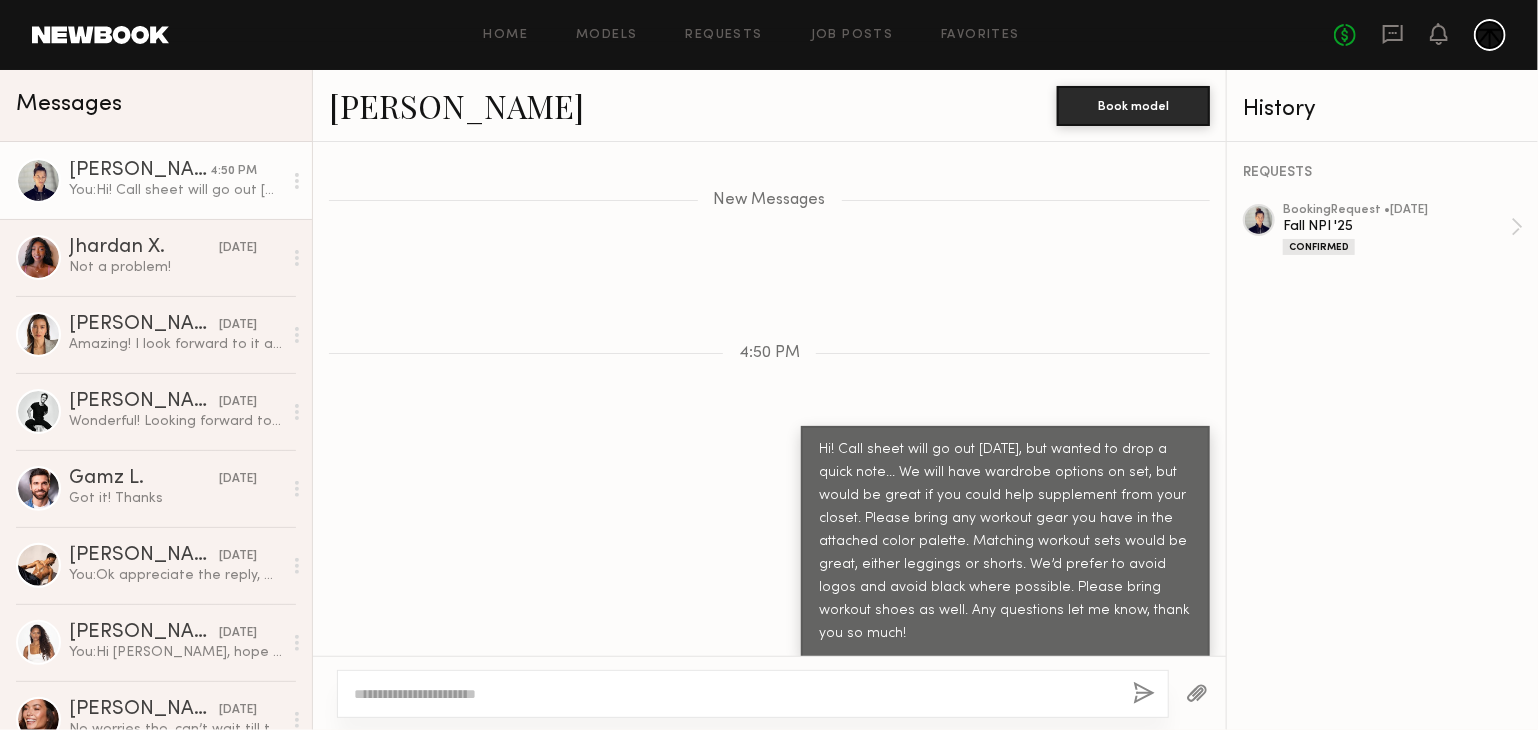 scroll, scrollTop: 2419, scrollLeft: 0, axis: vertical 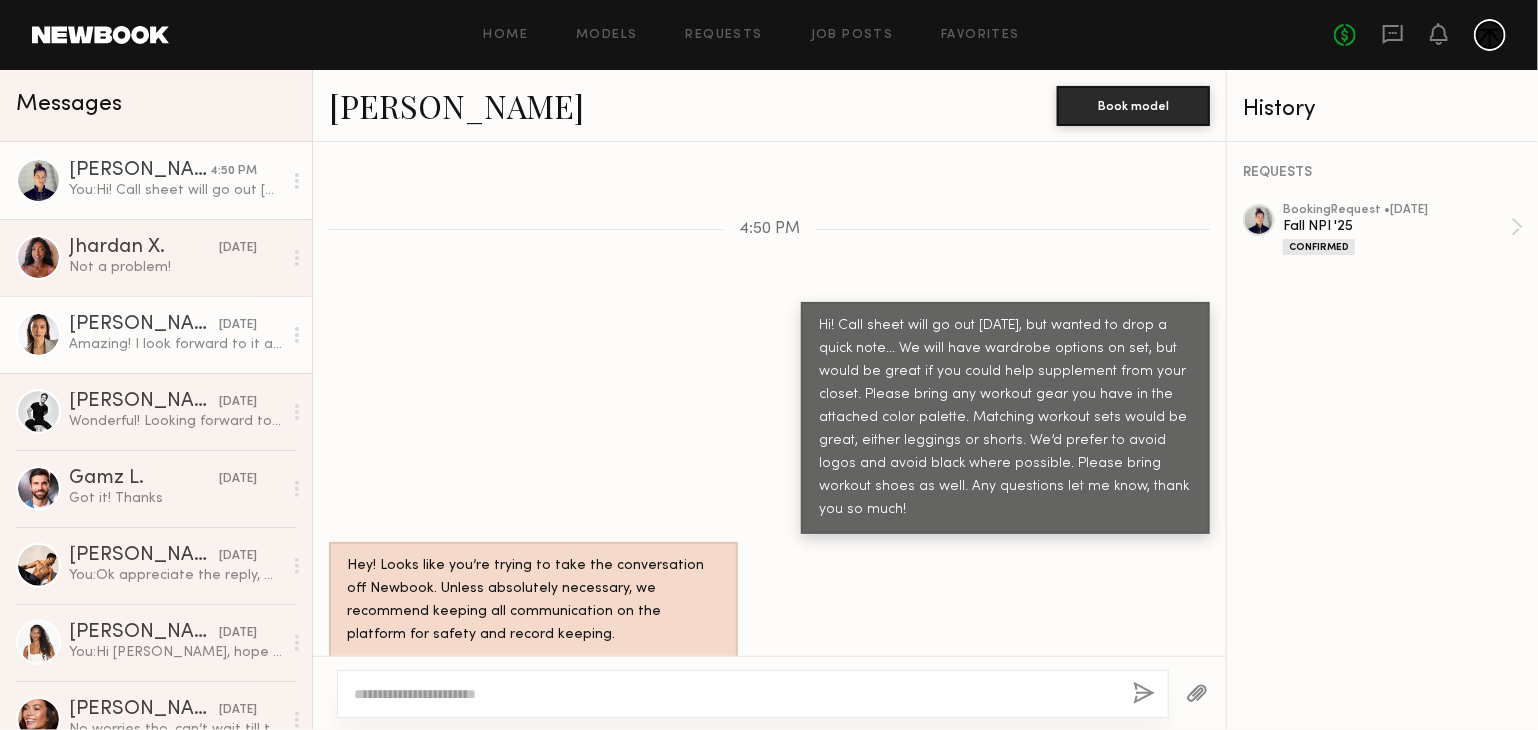 click on "[PERSON_NAME]" 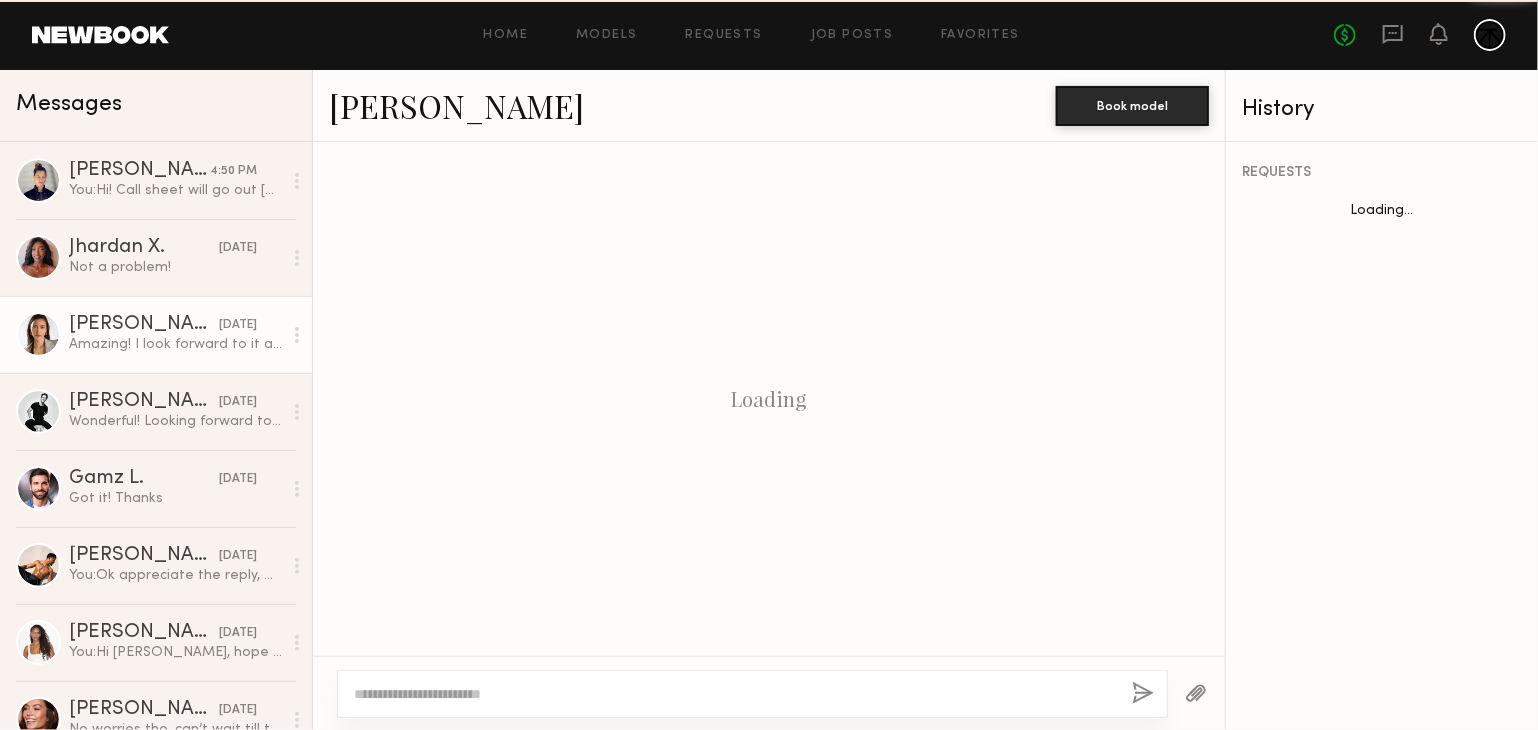scroll, scrollTop: 889, scrollLeft: 0, axis: vertical 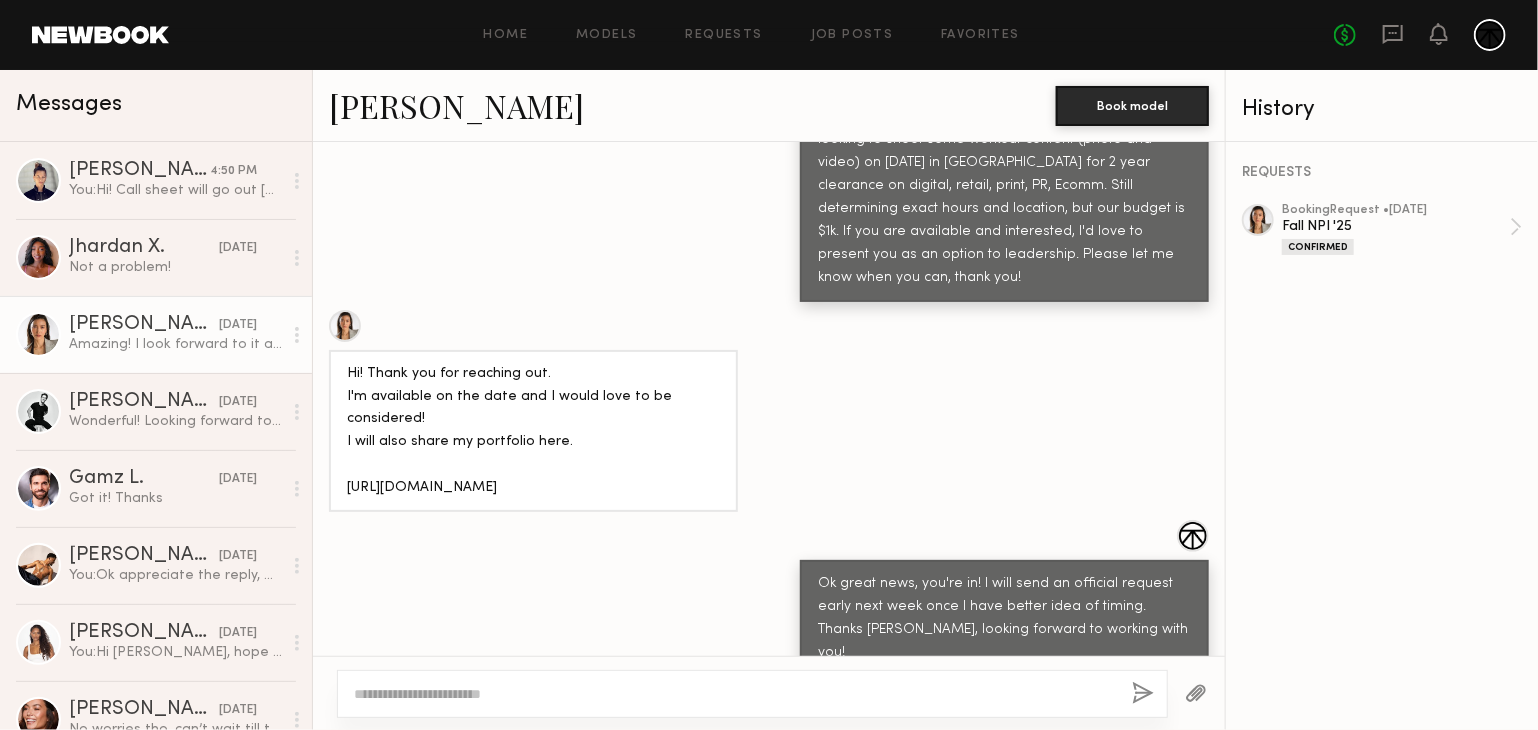 click 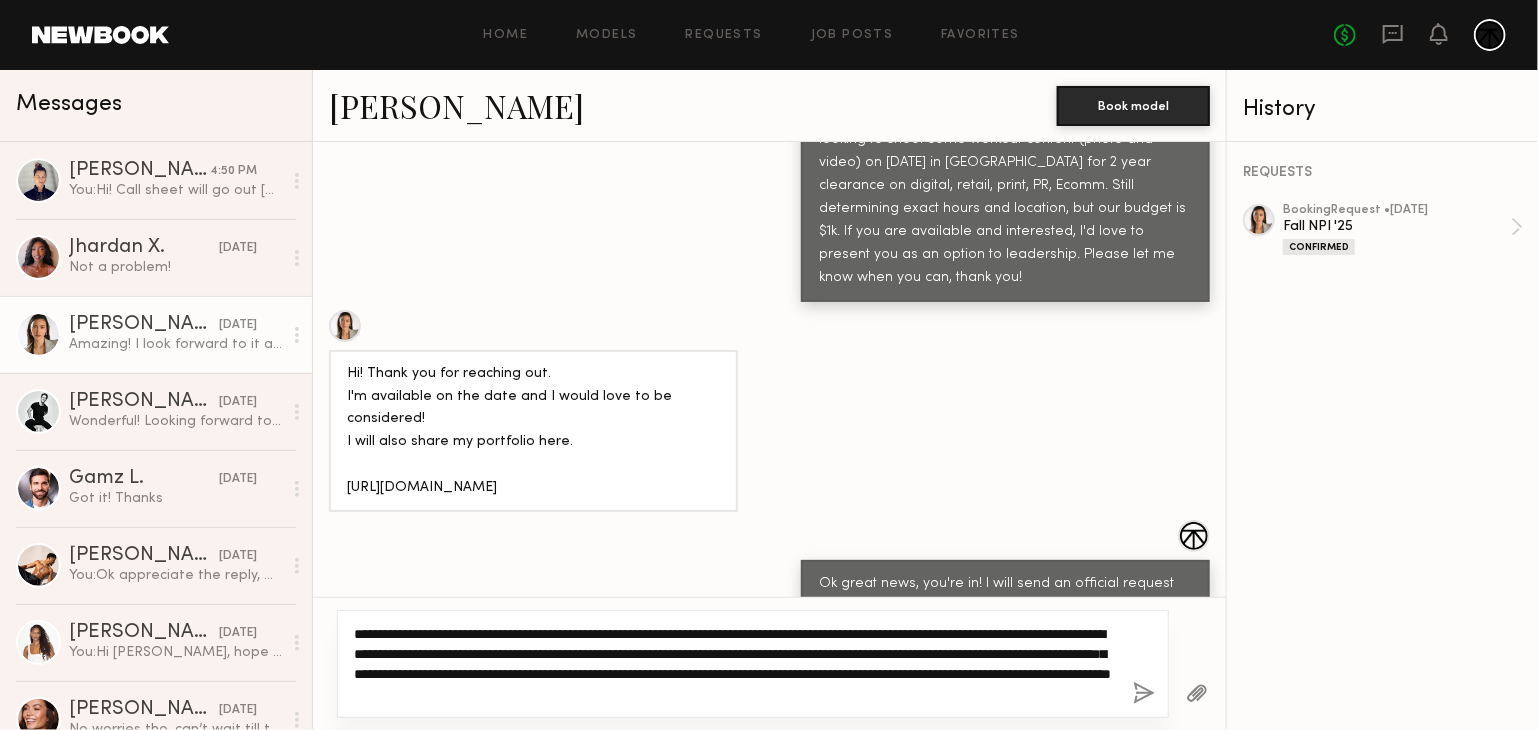 scroll, scrollTop: 946, scrollLeft: 0, axis: vertical 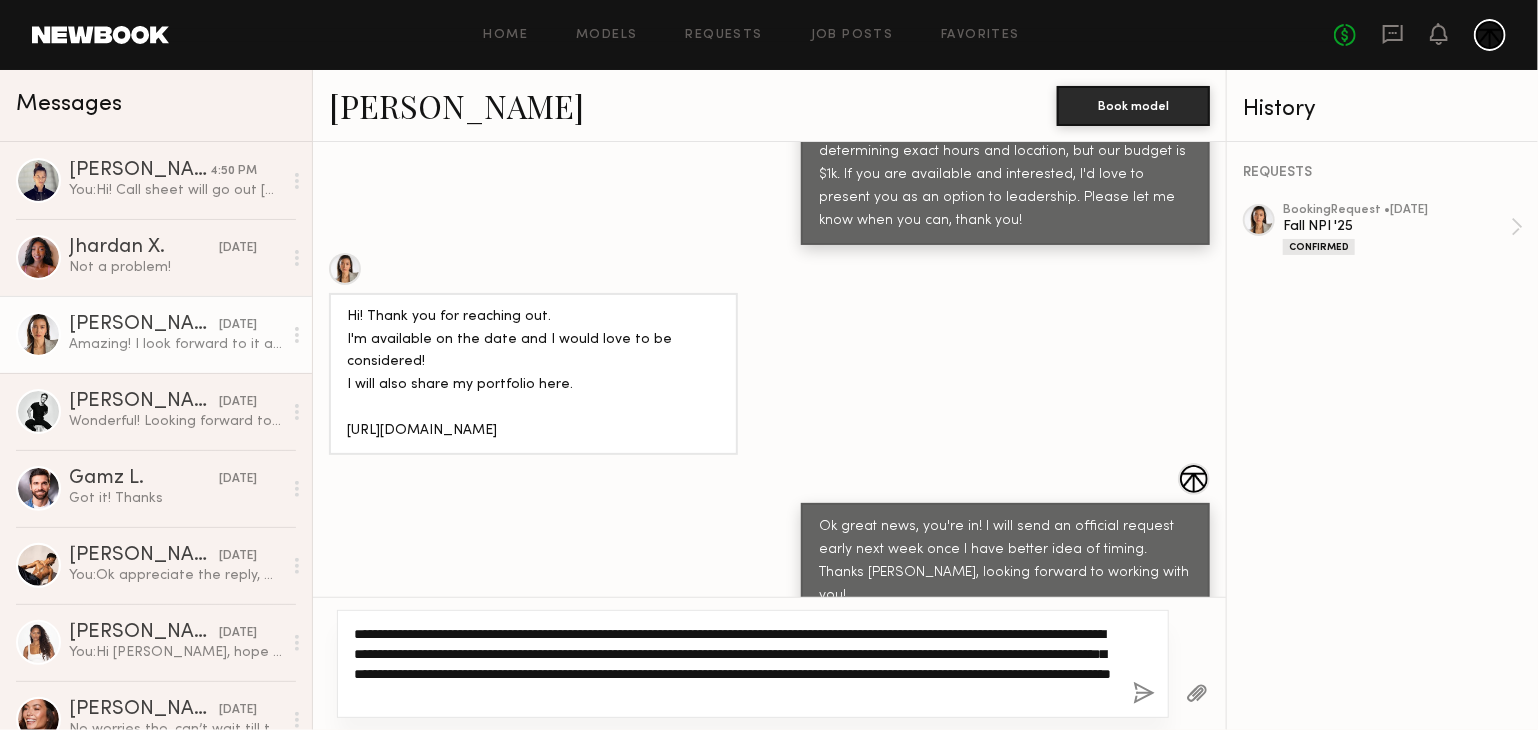 click on "**********" 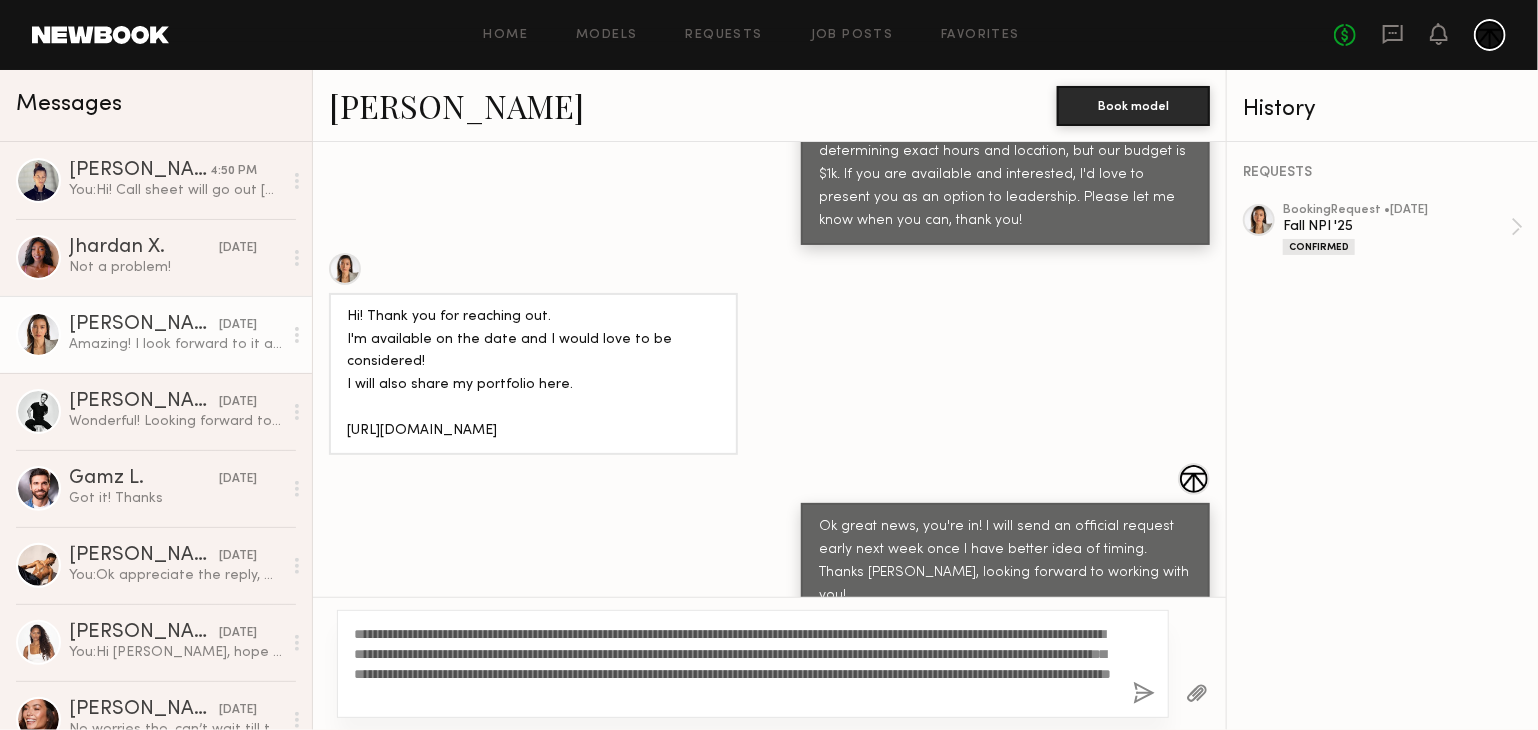 click 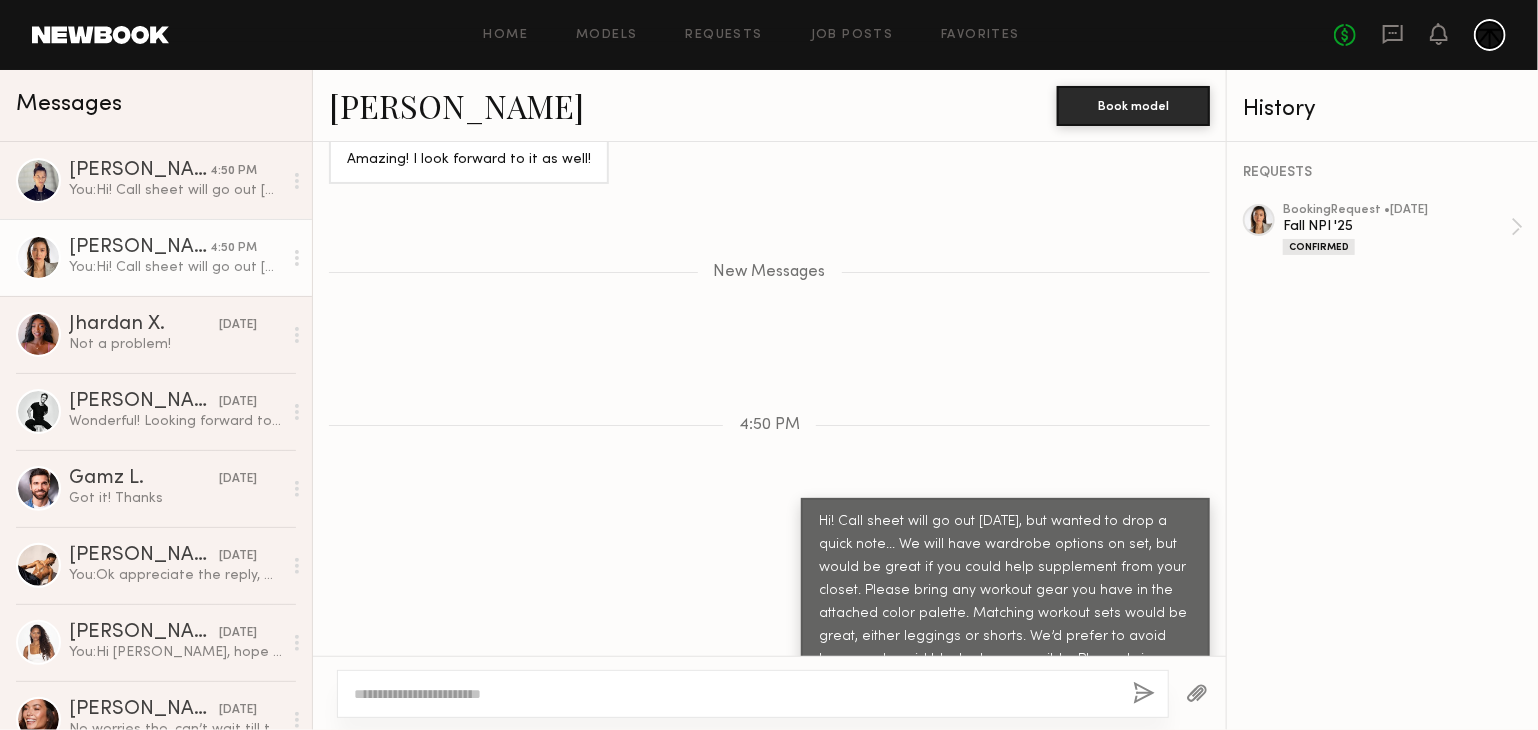 scroll, scrollTop: 1602, scrollLeft: 0, axis: vertical 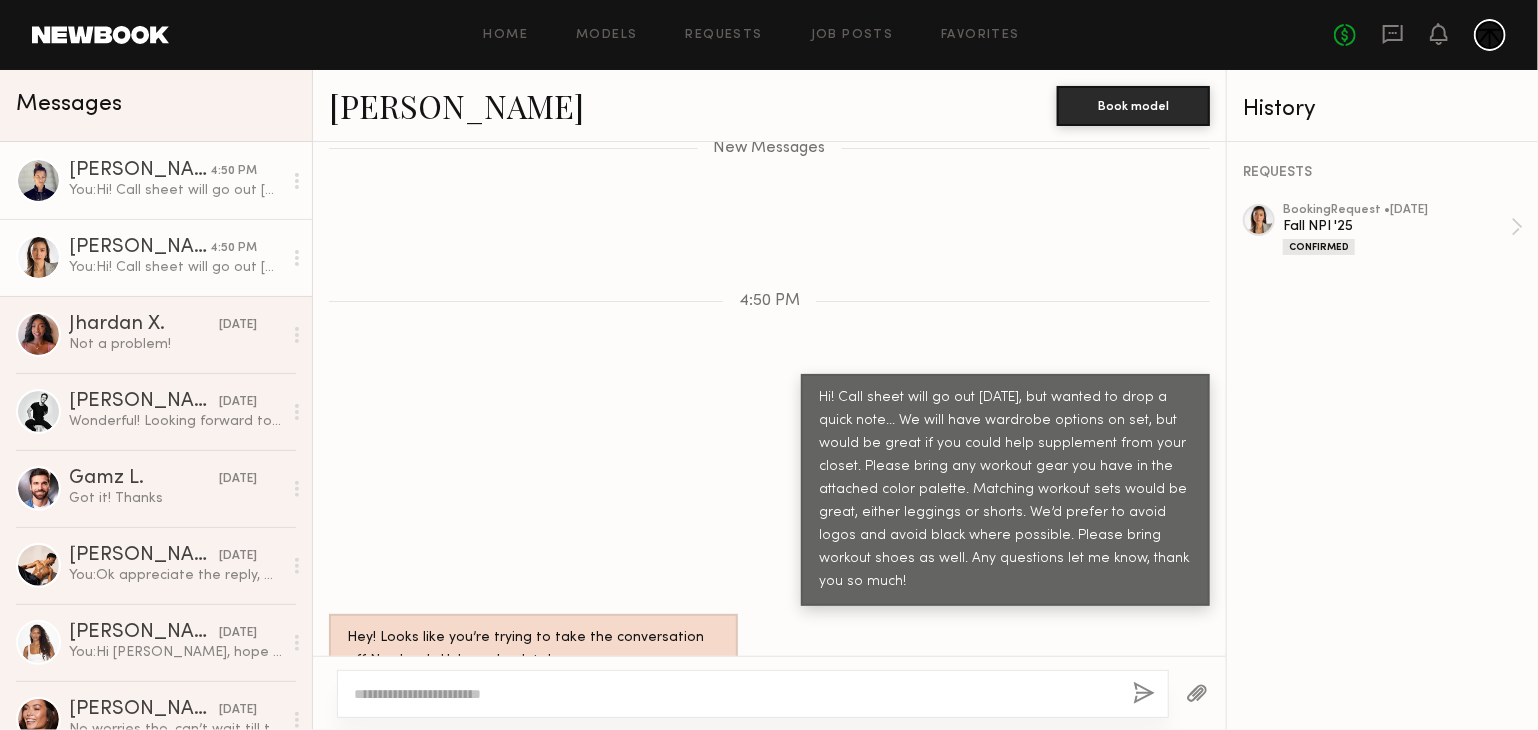 click on "You:  Hi! Call sheet will go out [DATE], but wanted to drop a quick note... We will have wardrobe options on set, but would be great if you could help supplement from your closet. Please bring any workout gear you have in the attached color palette. Matching workout sets would be great, either leggings or shorts. We’d prefer to avoid logos and avoid black where possible. Please bring workout shoes as well. Any questions let me know, thank you so much!" 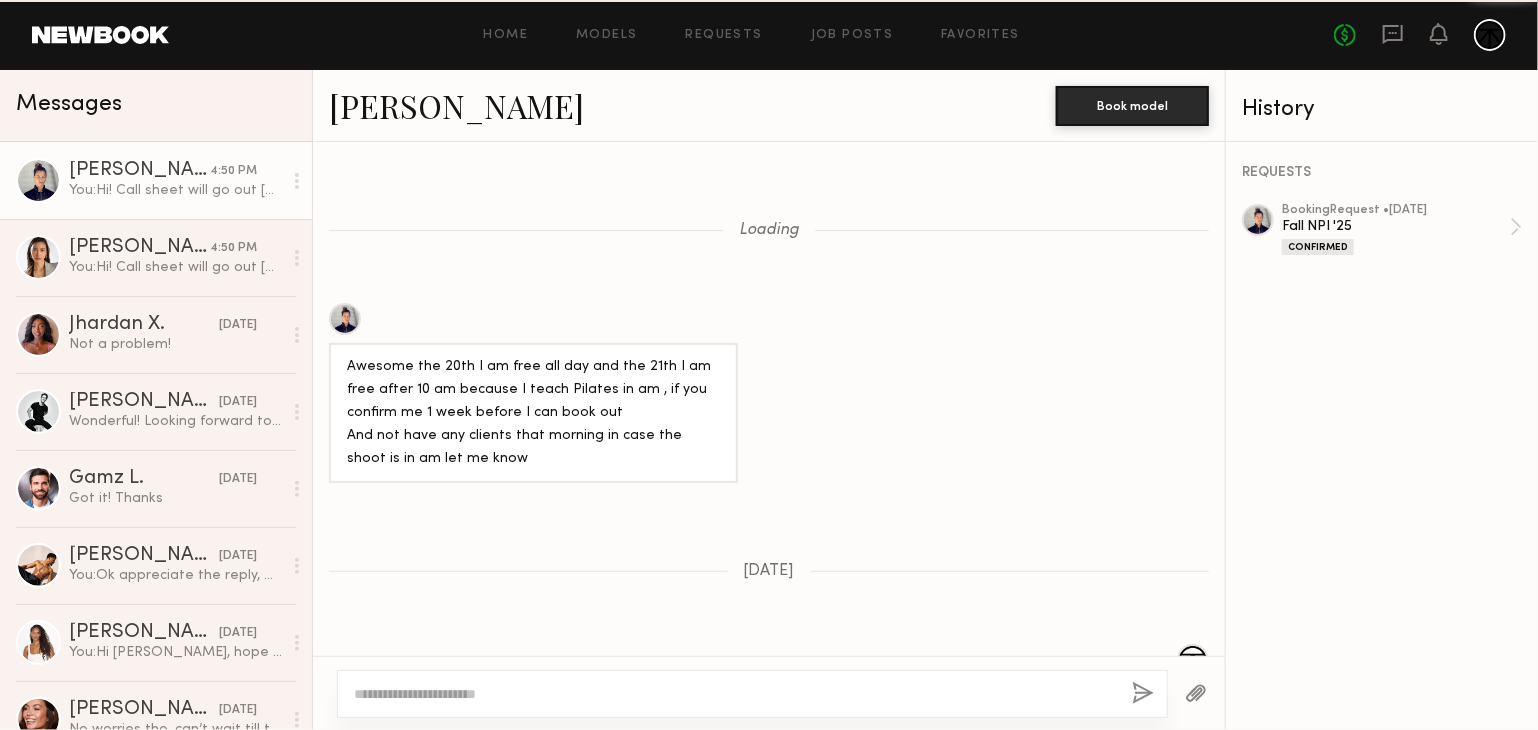 scroll, scrollTop: 2264, scrollLeft: 0, axis: vertical 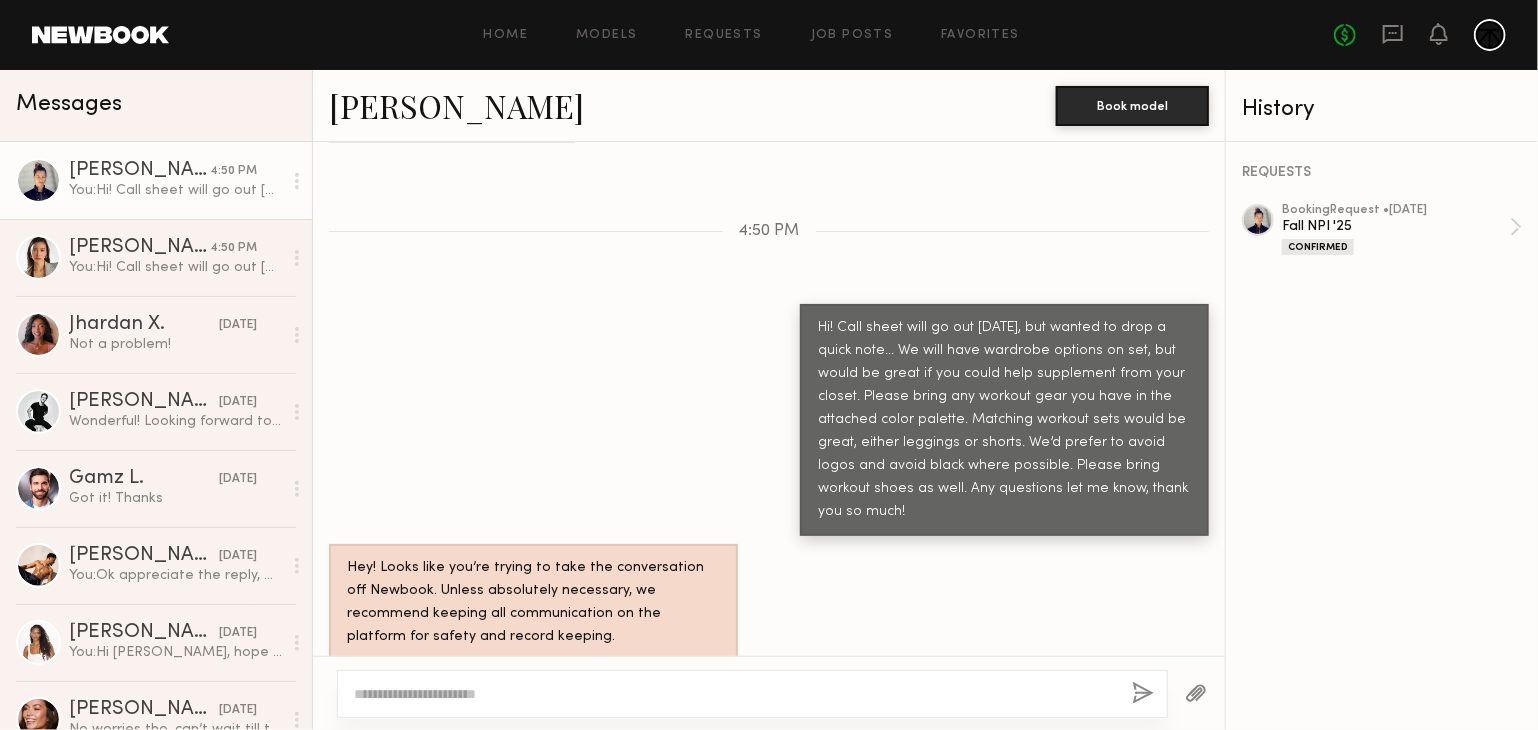 click 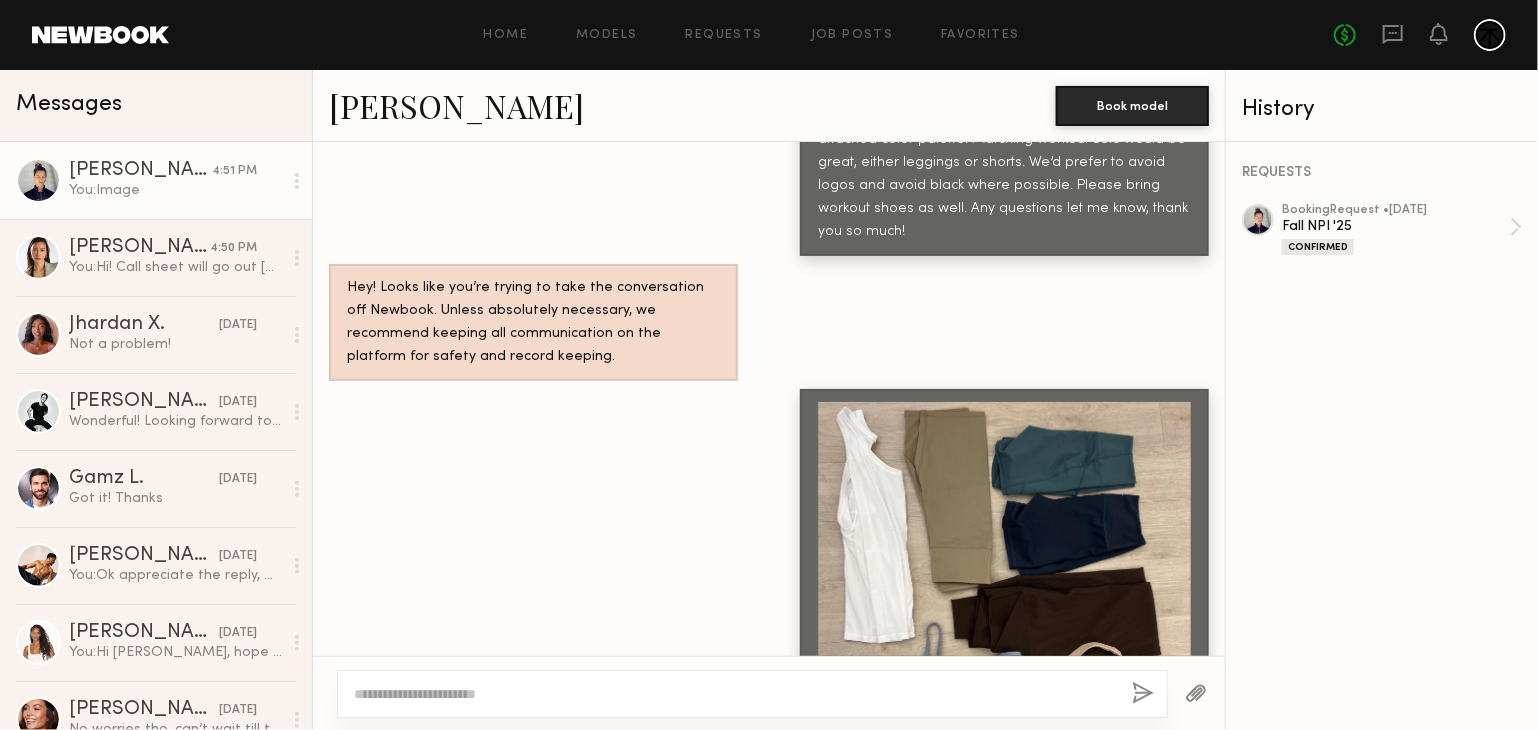 scroll, scrollTop: 2709, scrollLeft: 0, axis: vertical 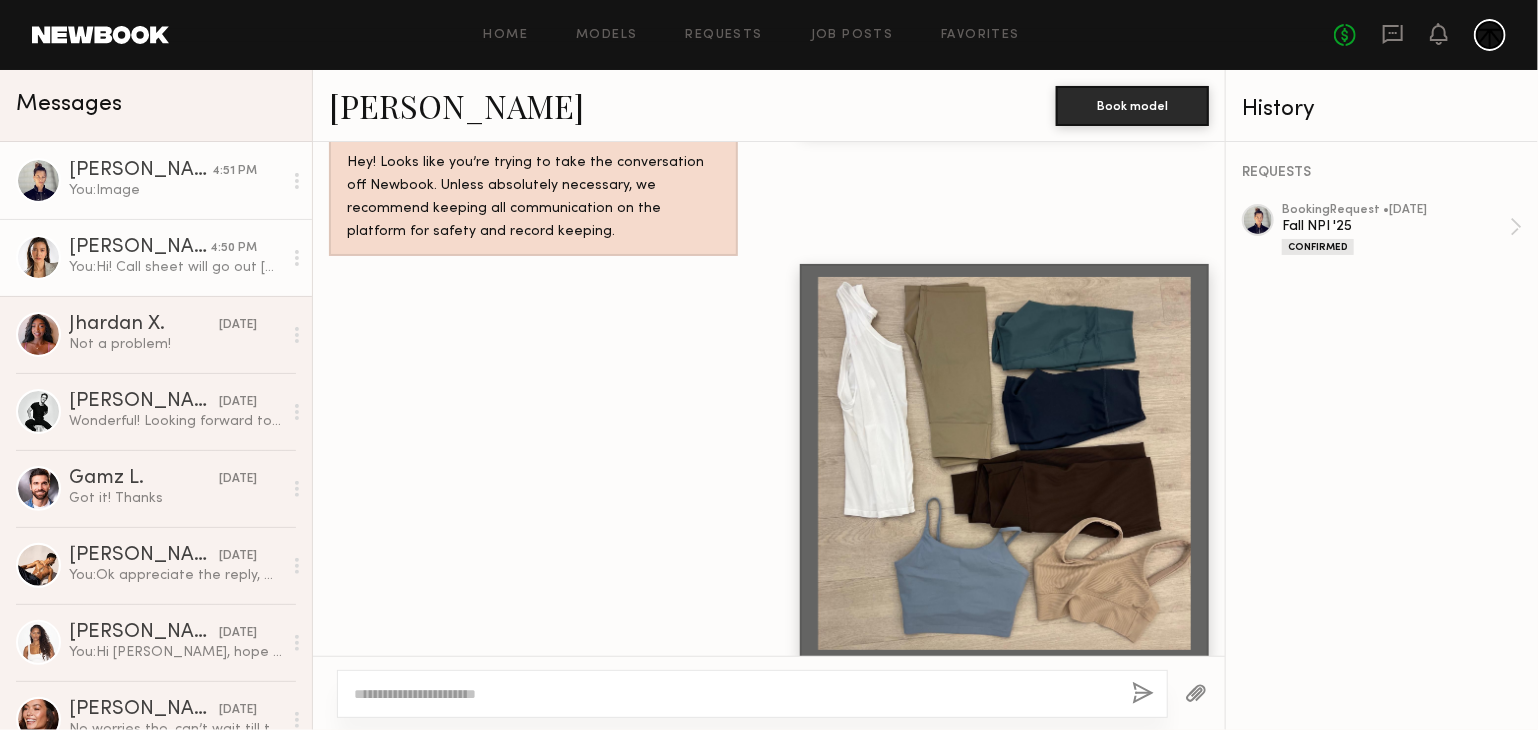 click on "[PERSON_NAME] 4:50 PM You:  Hi! Call sheet will go out [DATE], but wanted to drop a quick note... We will have wardrobe options on set, but would be great if you could help supplement from your closet. Please bring any workout gear you have in the attached color palette. Matching workout sets would be great, either leggings or shorts. We’d prefer to avoid logos and avoid black where possible. Please bring workout shoes as well. Any questions let me know, thank you so much!" 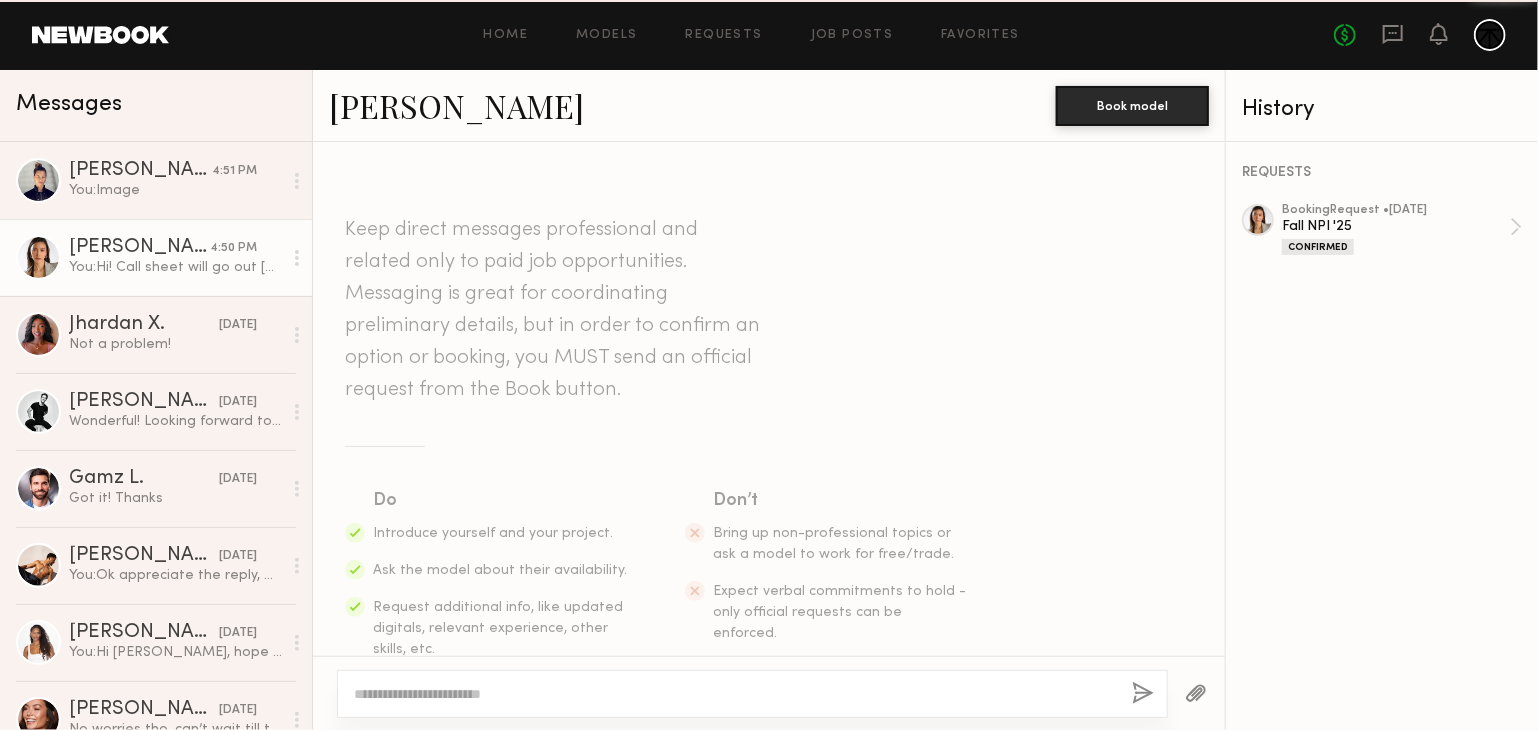 scroll, scrollTop: 1447, scrollLeft: 0, axis: vertical 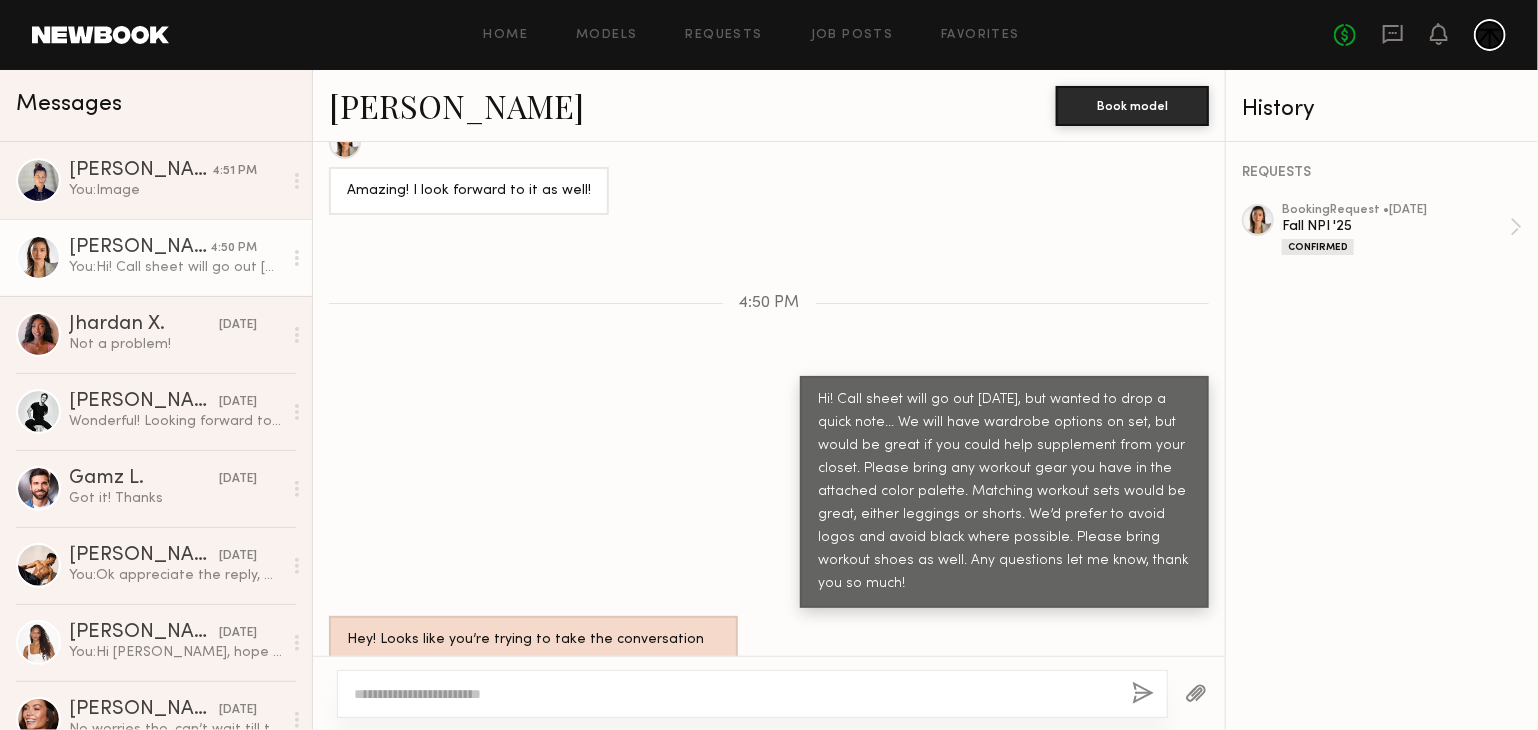 click 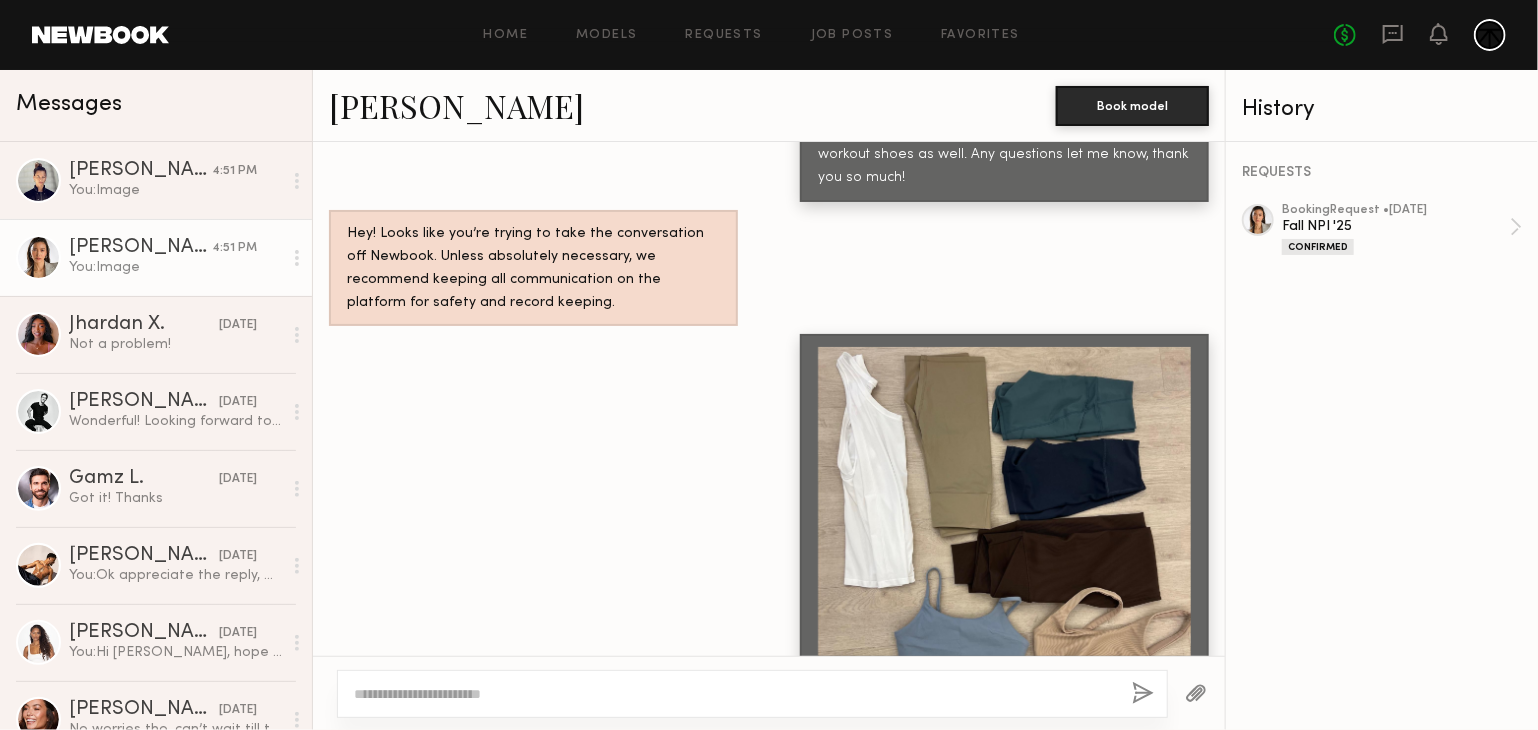 scroll, scrollTop: 1892, scrollLeft: 0, axis: vertical 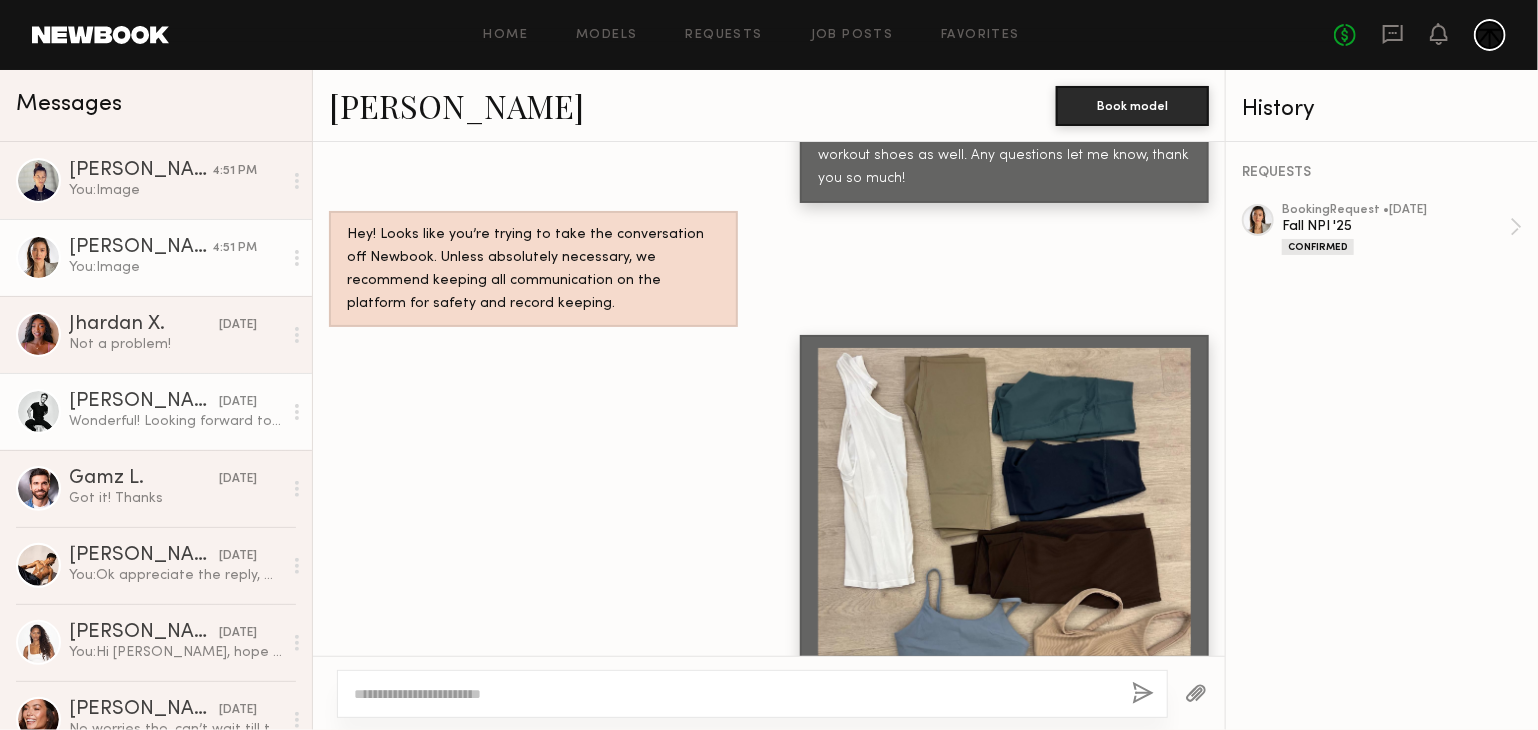 click on "[PERSON_NAME]" 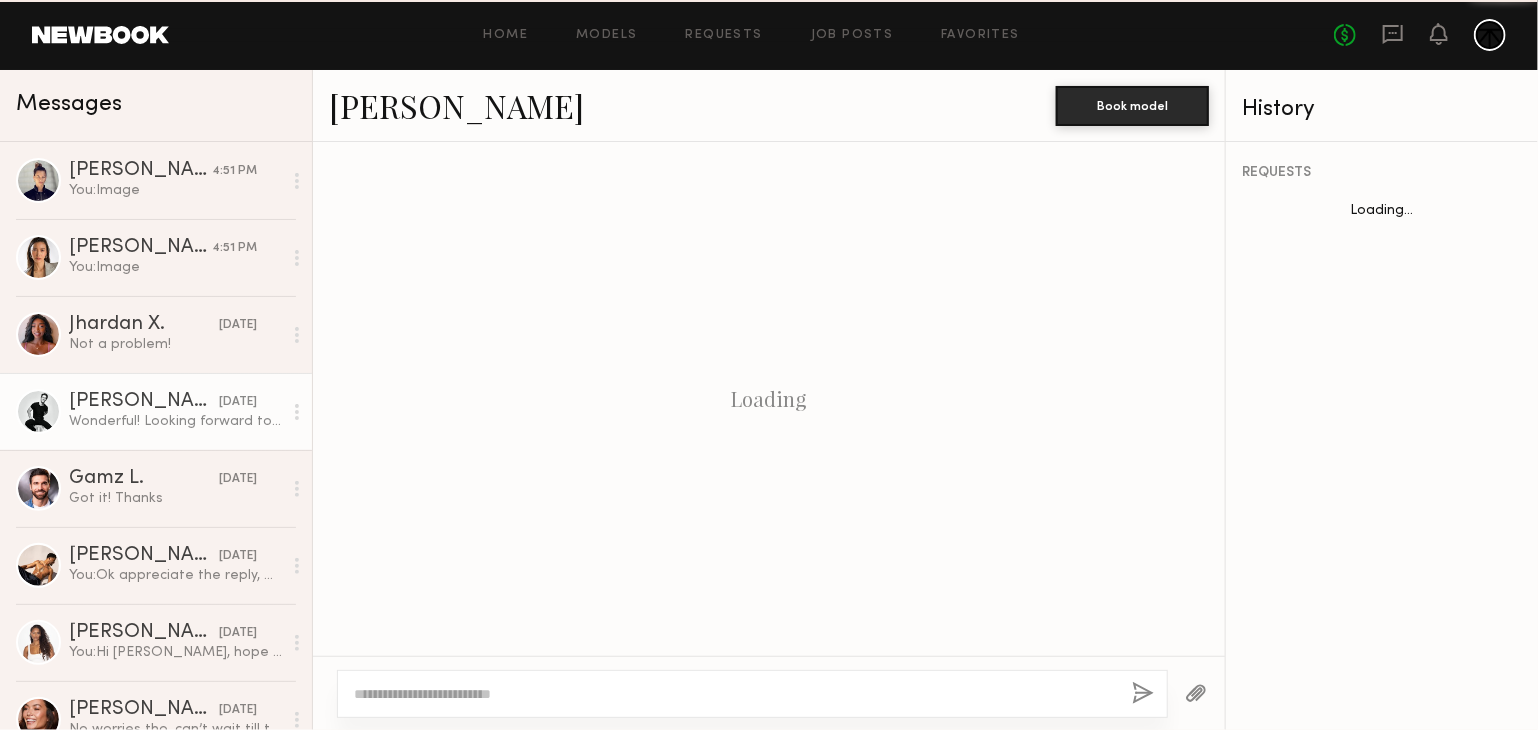 scroll, scrollTop: 1809, scrollLeft: 0, axis: vertical 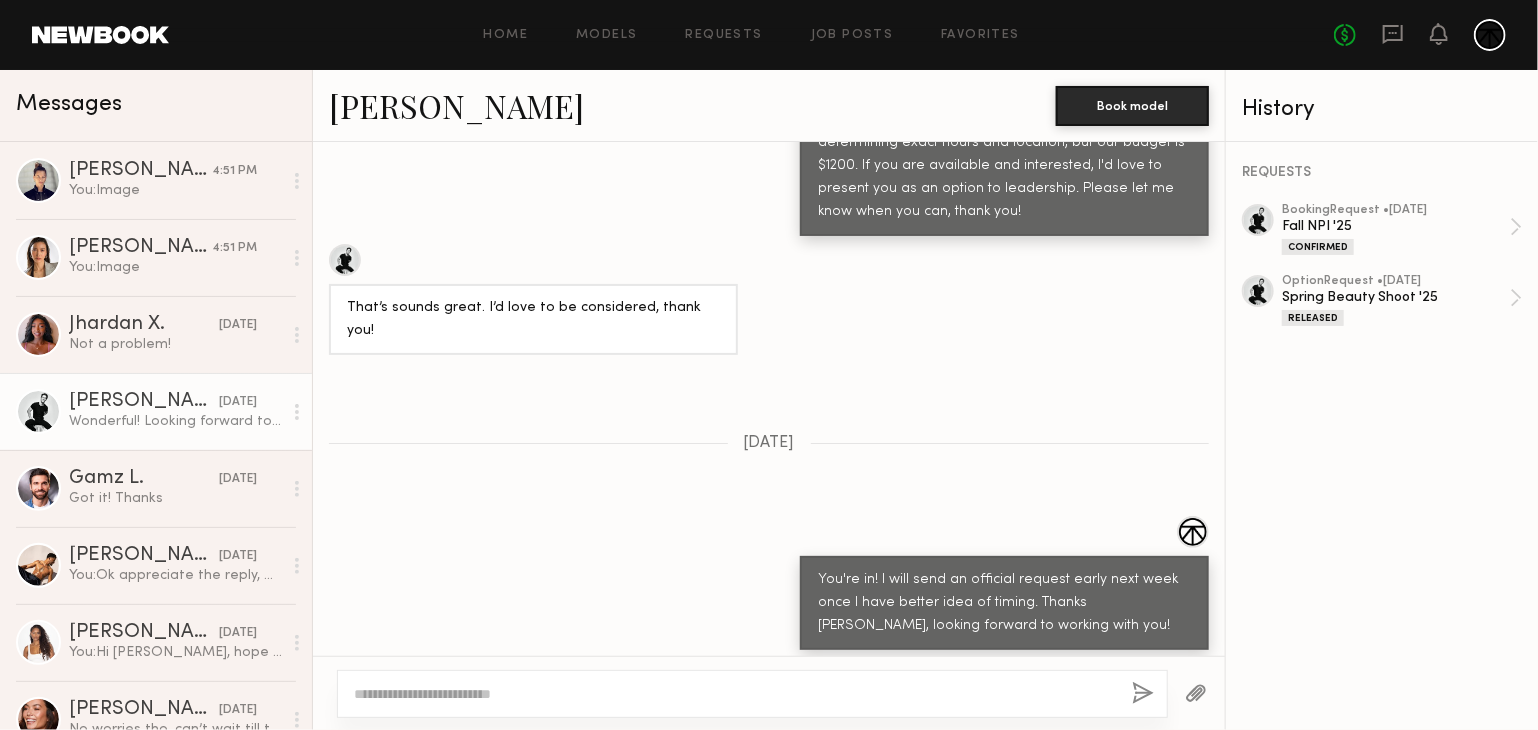 click 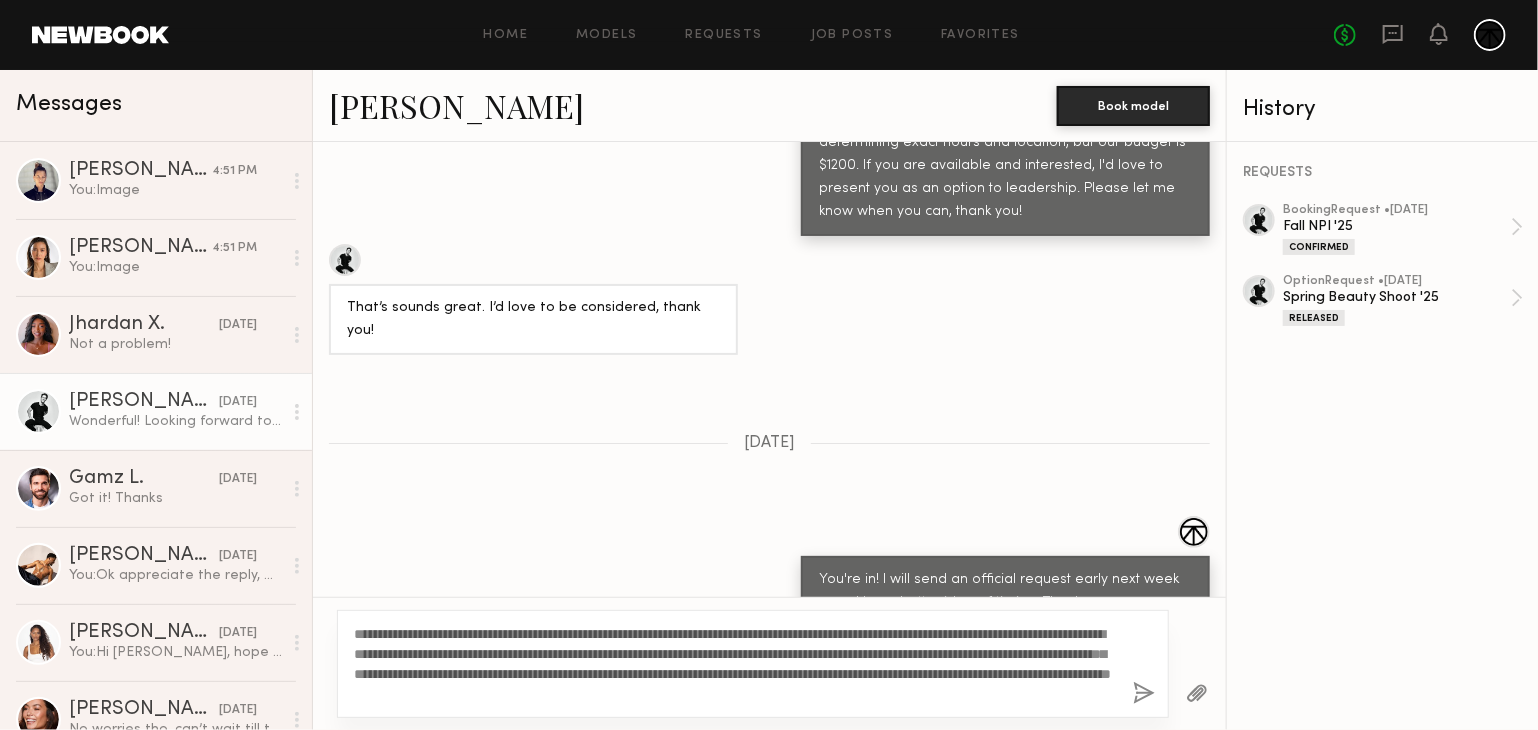 scroll, scrollTop: 1867, scrollLeft: 0, axis: vertical 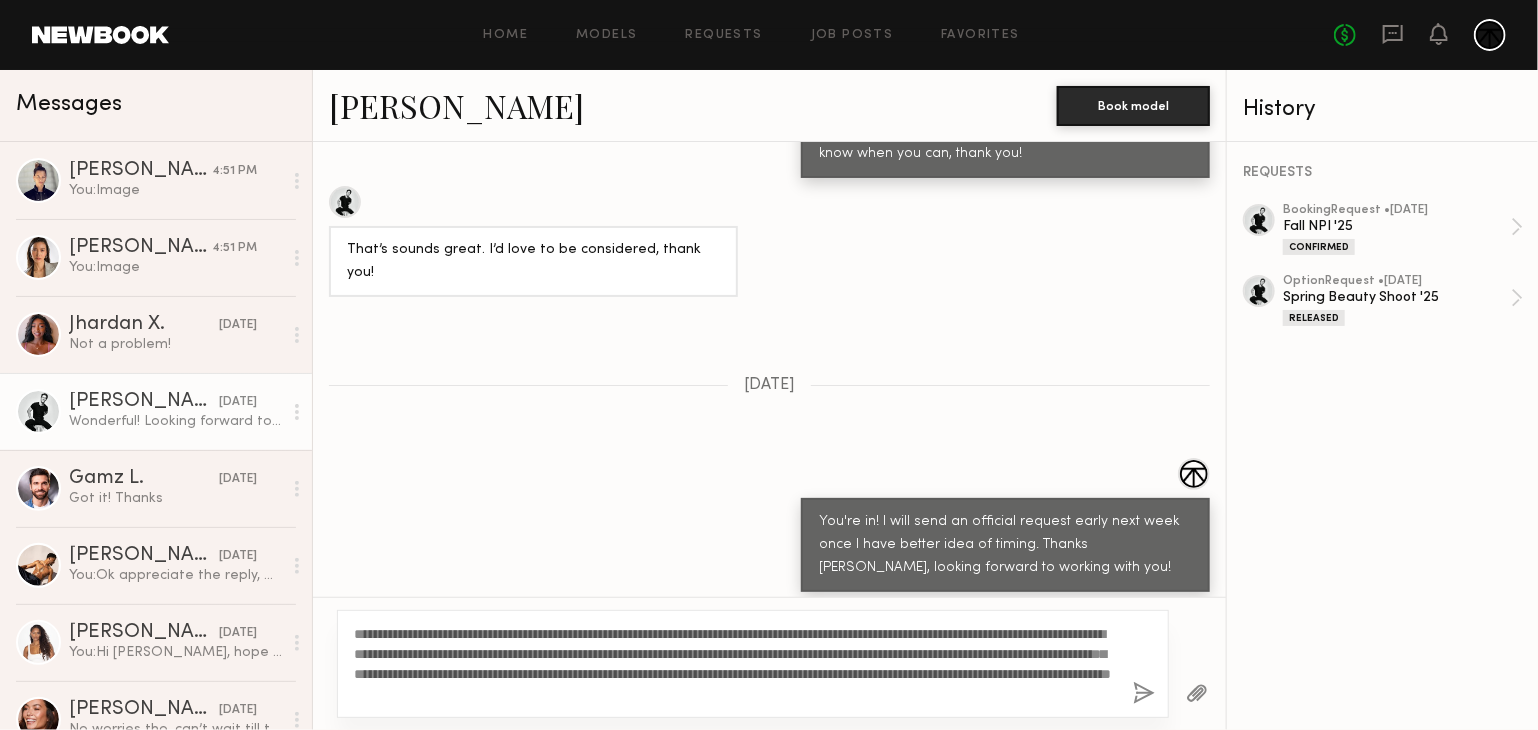 drag, startPoint x: 407, startPoint y: 675, endPoint x: 816, endPoint y: 677, distance: 409.00488 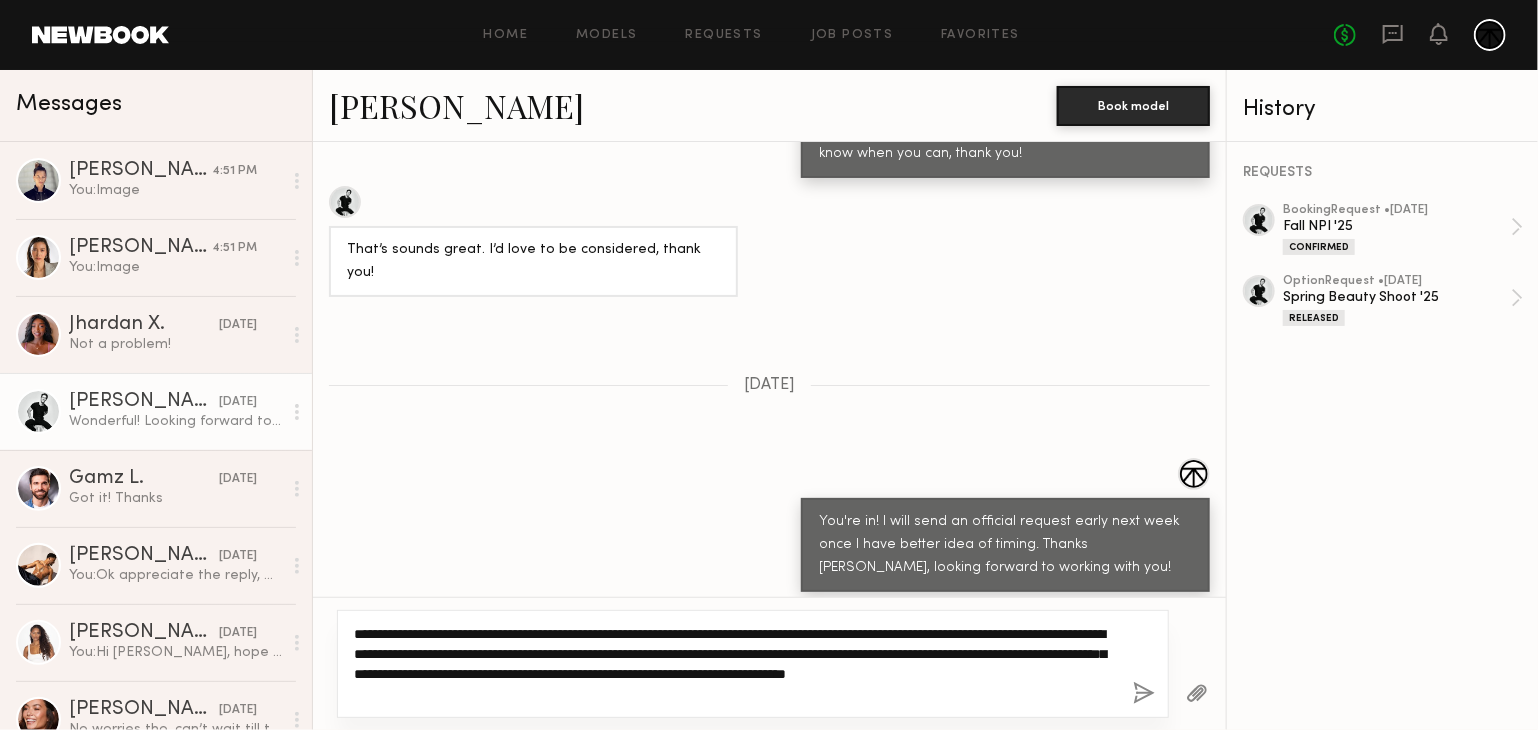 paste on "**********" 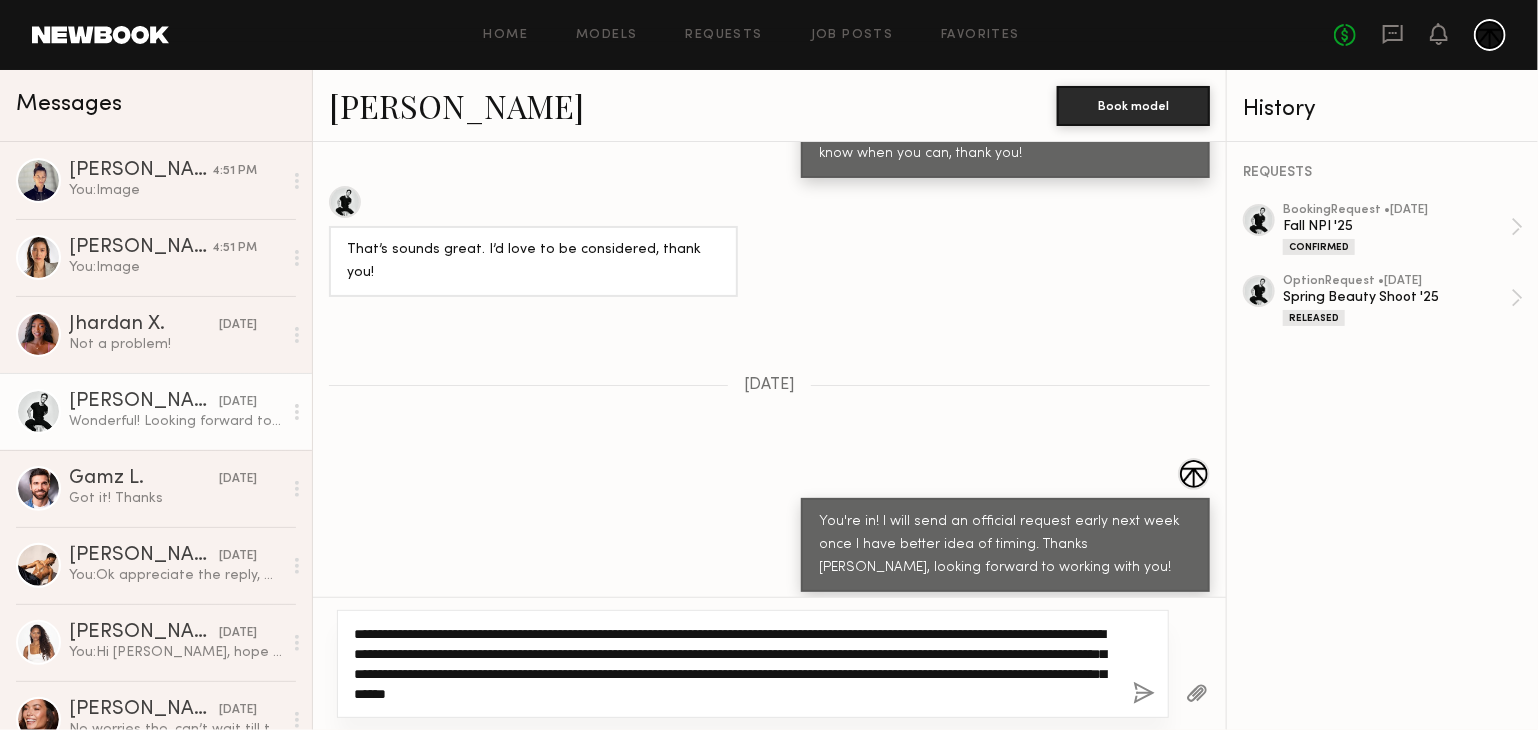 click on "**********" 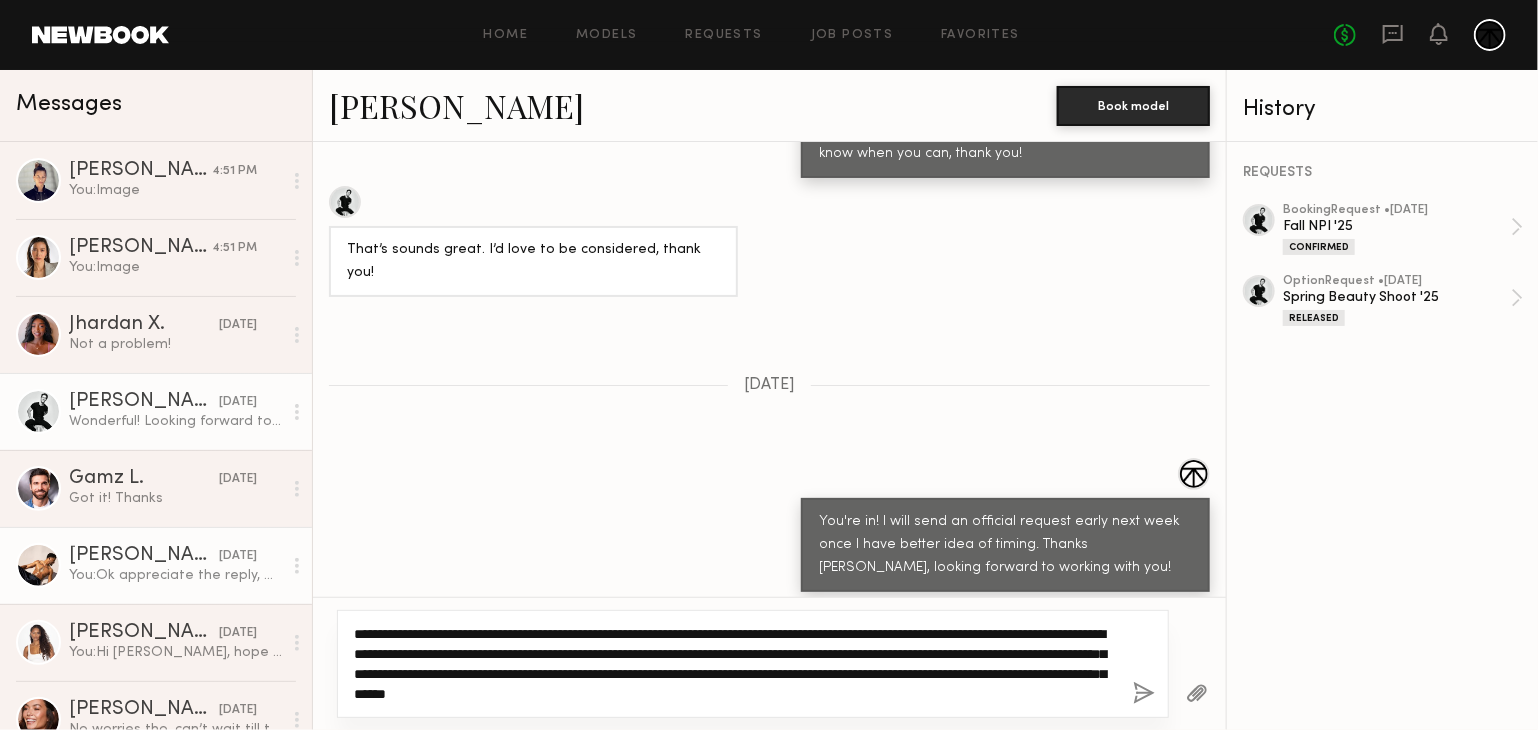 drag, startPoint x: 1016, startPoint y: 698, endPoint x: 263, endPoint y: 597, distance: 759.7434 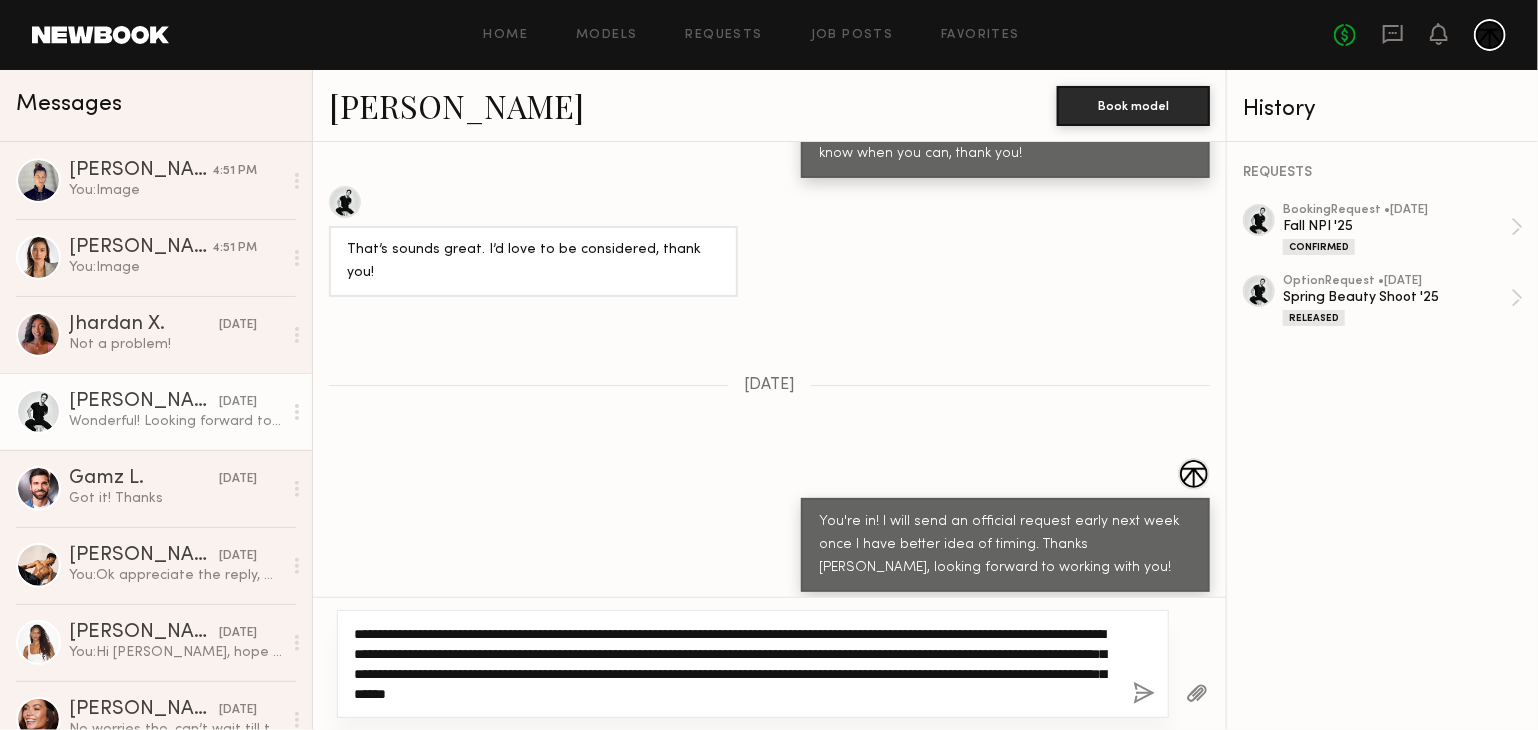 click on "**********" 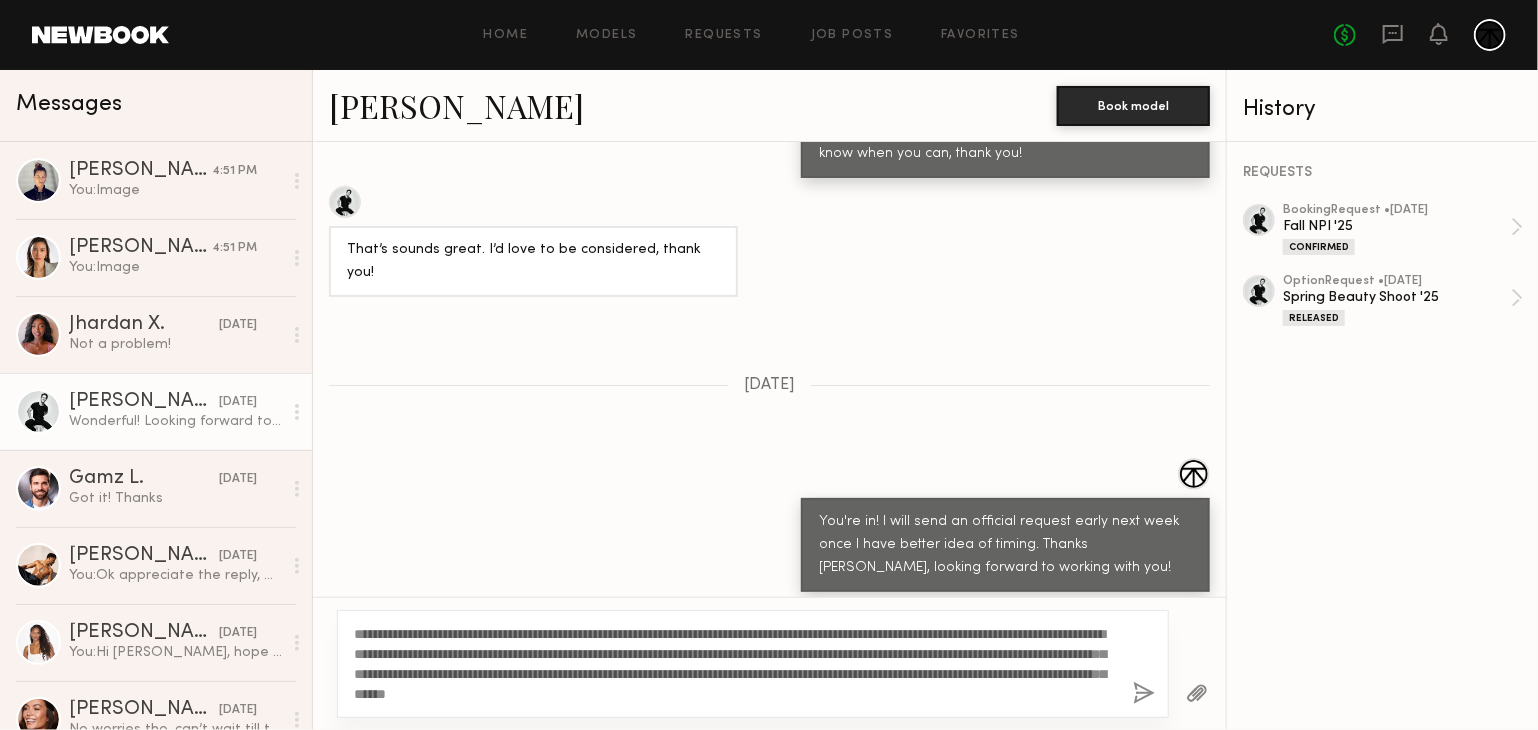 click 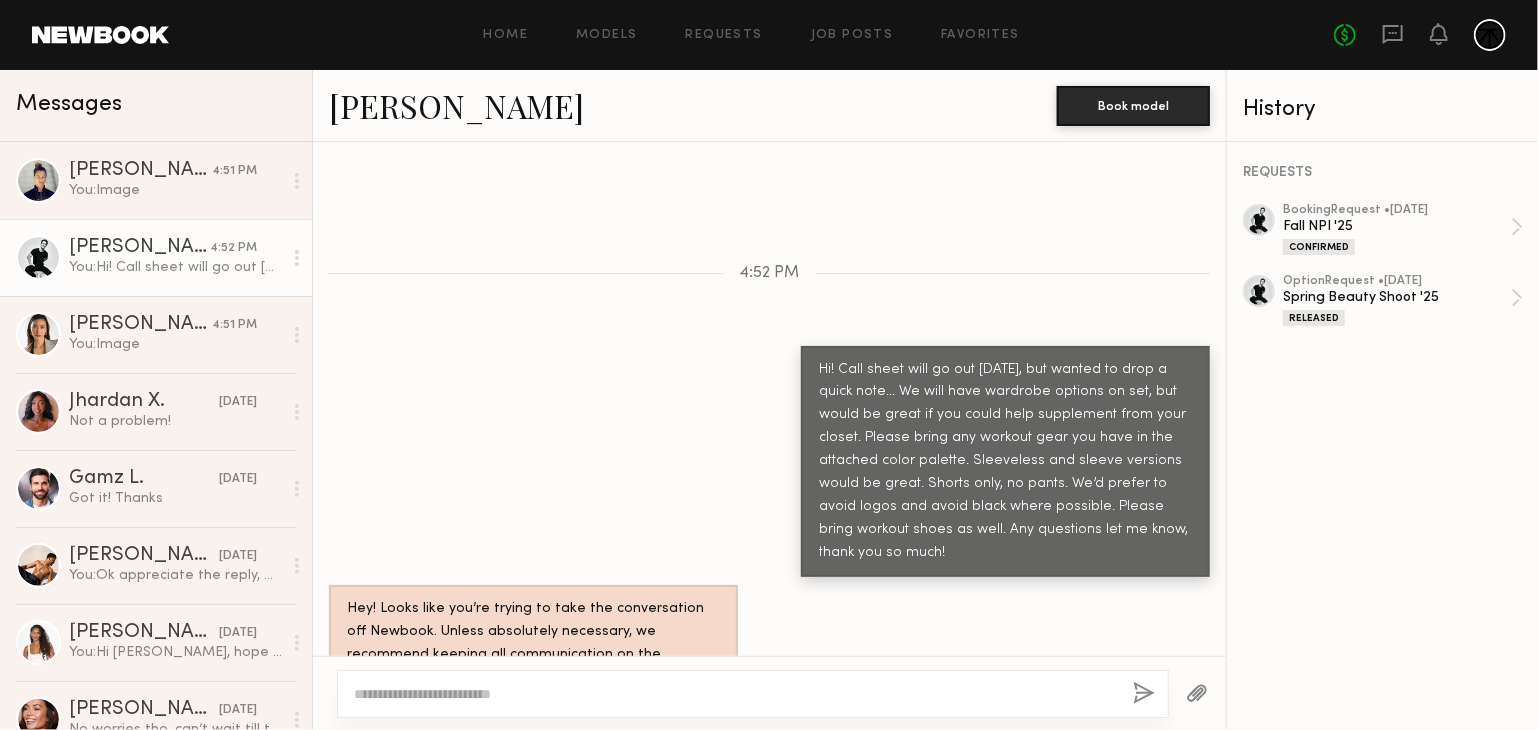 scroll, scrollTop: 2522, scrollLeft: 0, axis: vertical 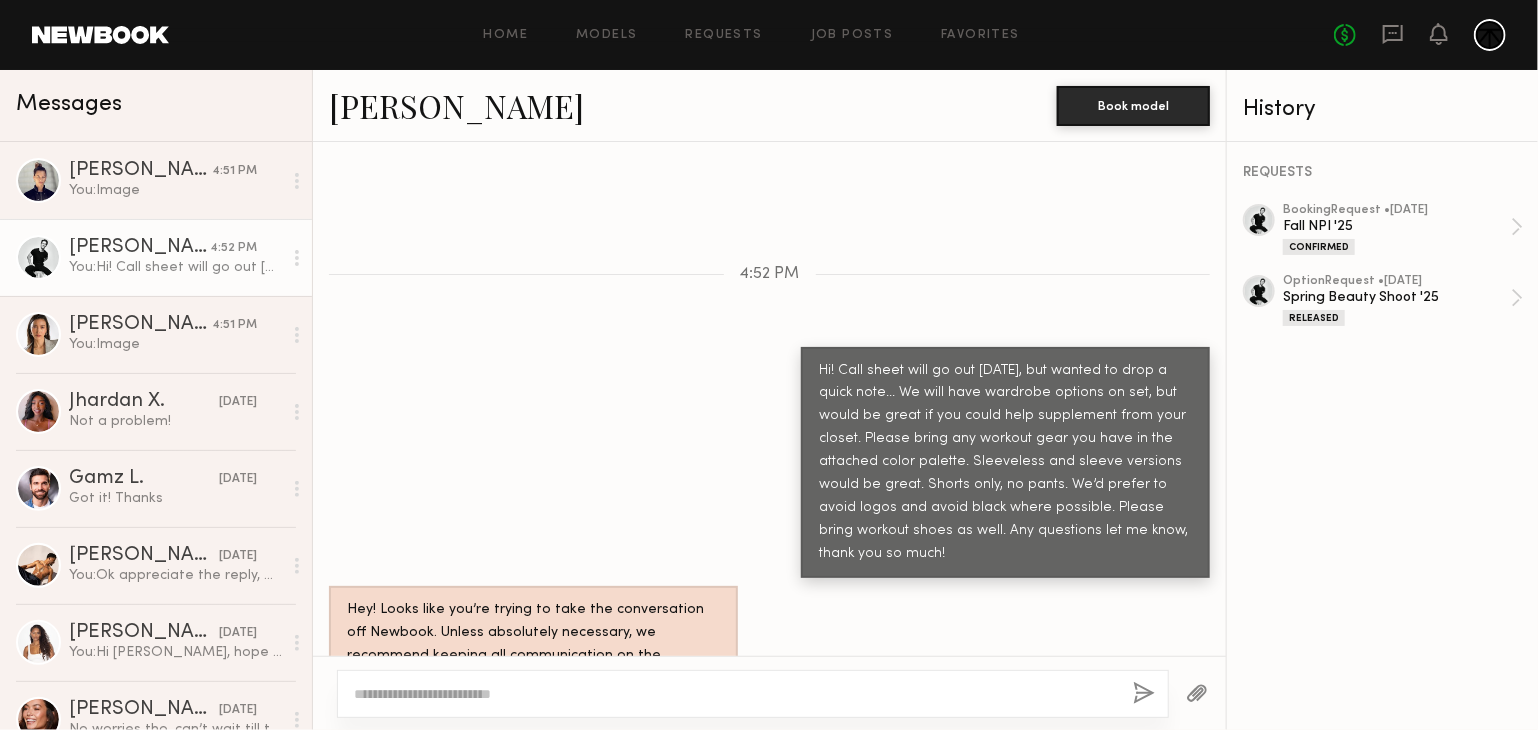 click 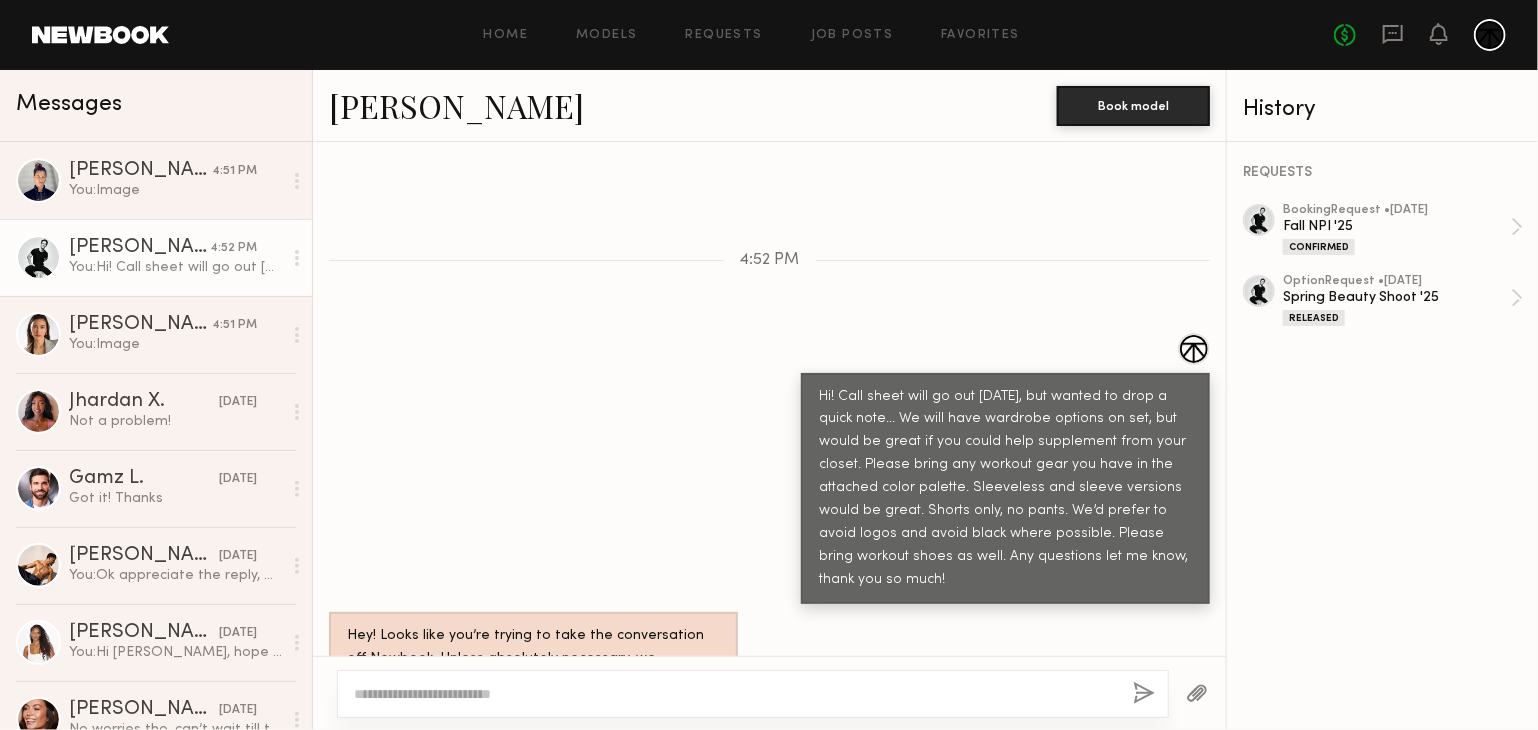 scroll, scrollTop: 2501, scrollLeft: 0, axis: vertical 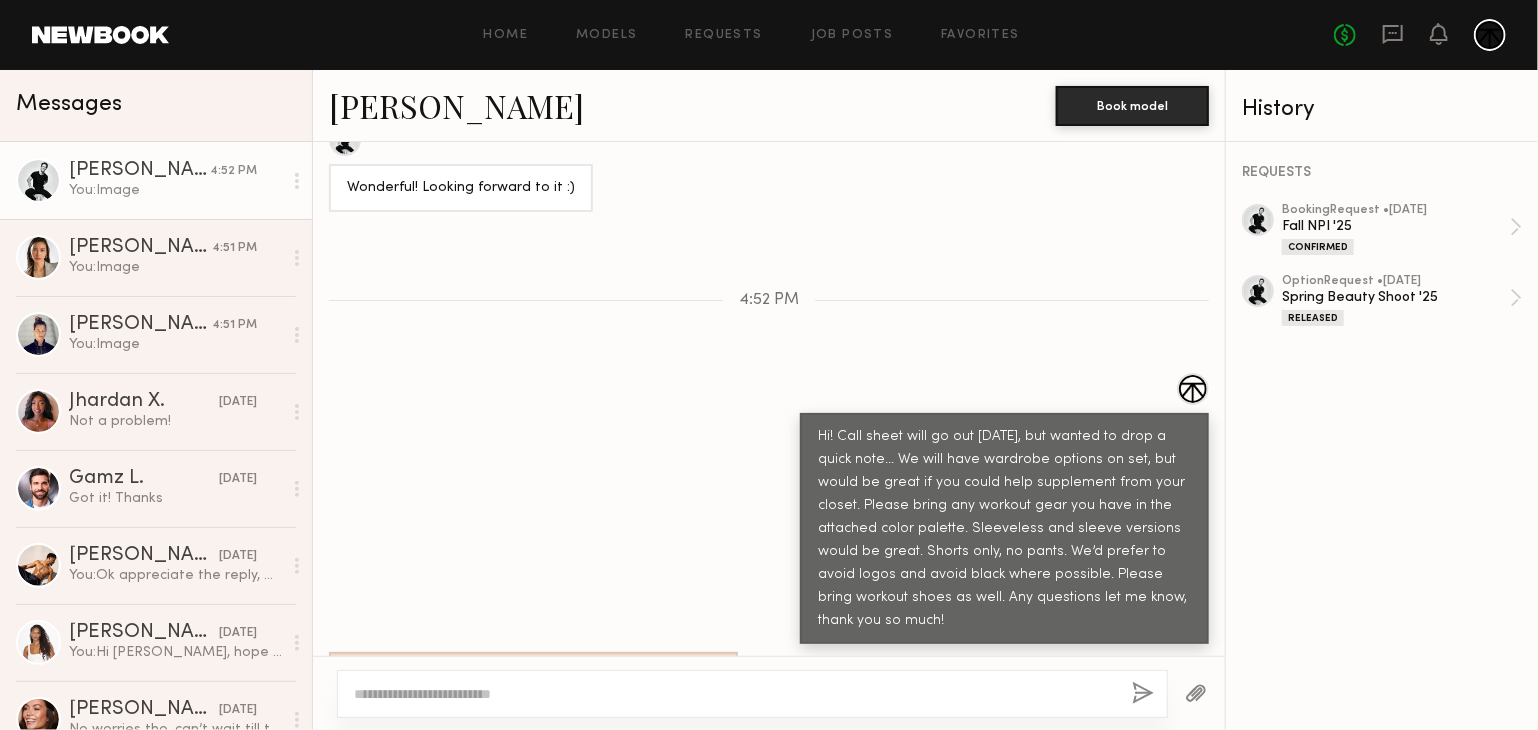 drag, startPoint x: 904, startPoint y: 537, endPoint x: 756, endPoint y: 349, distance: 239.26555 